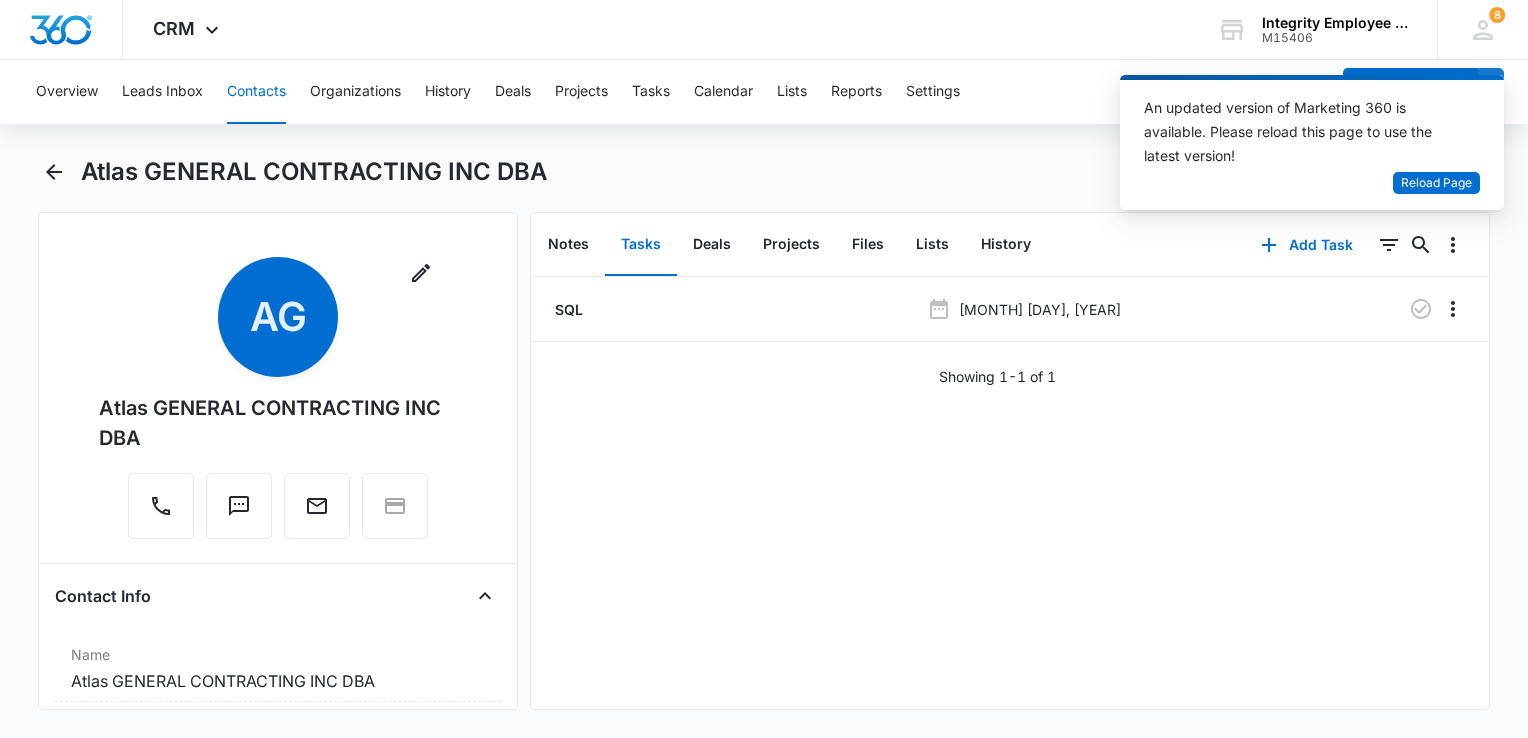 scroll, scrollTop: 0, scrollLeft: 0, axis: both 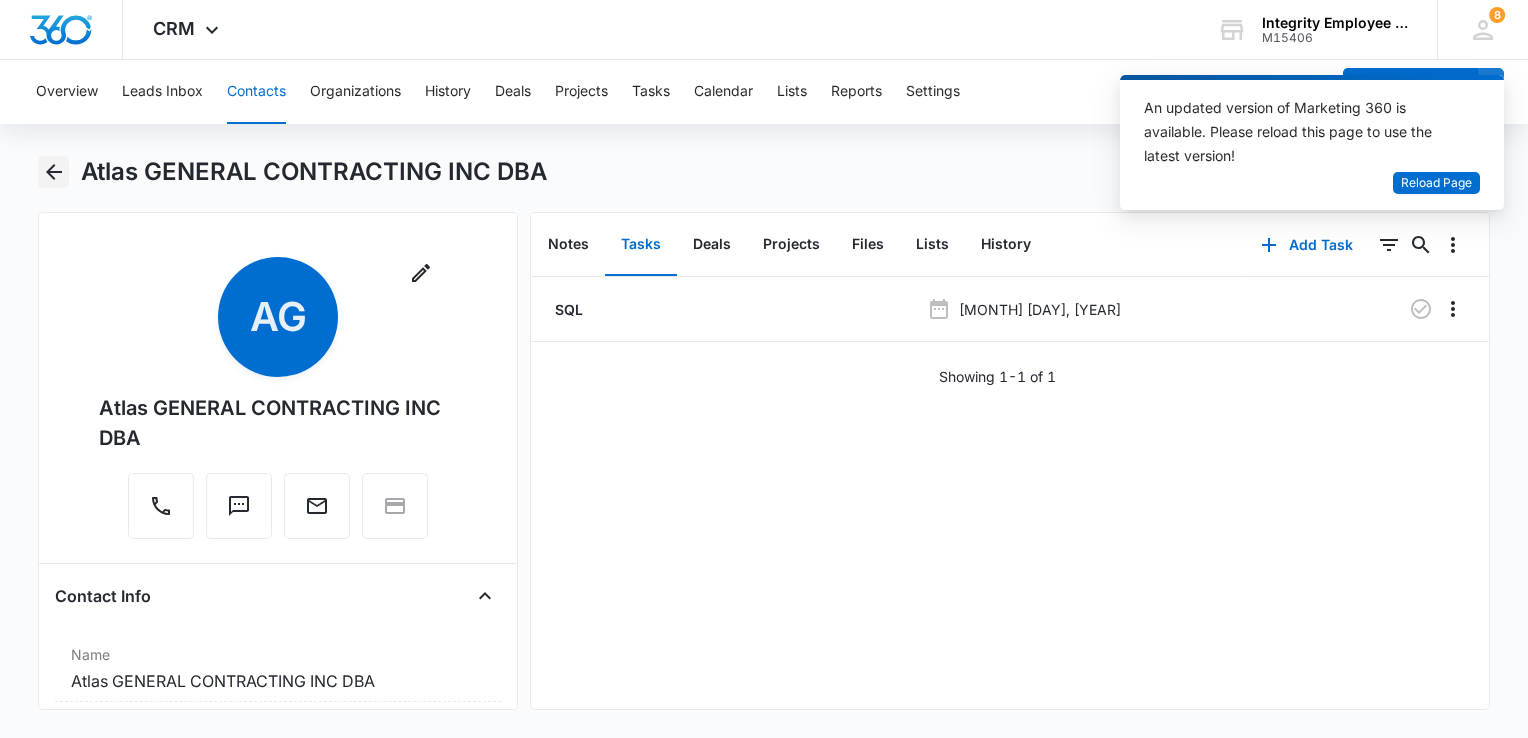 click 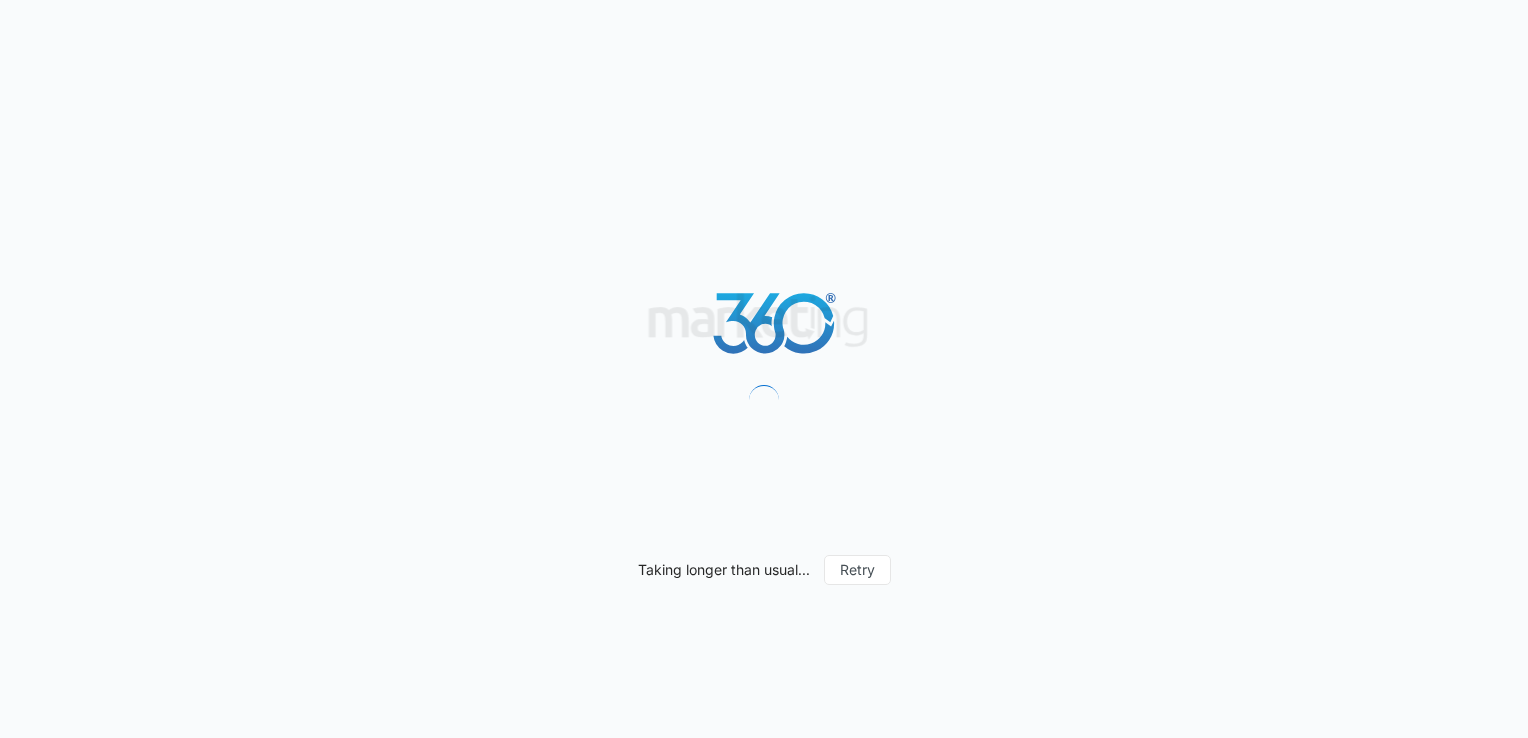 scroll, scrollTop: 0, scrollLeft: 0, axis: both 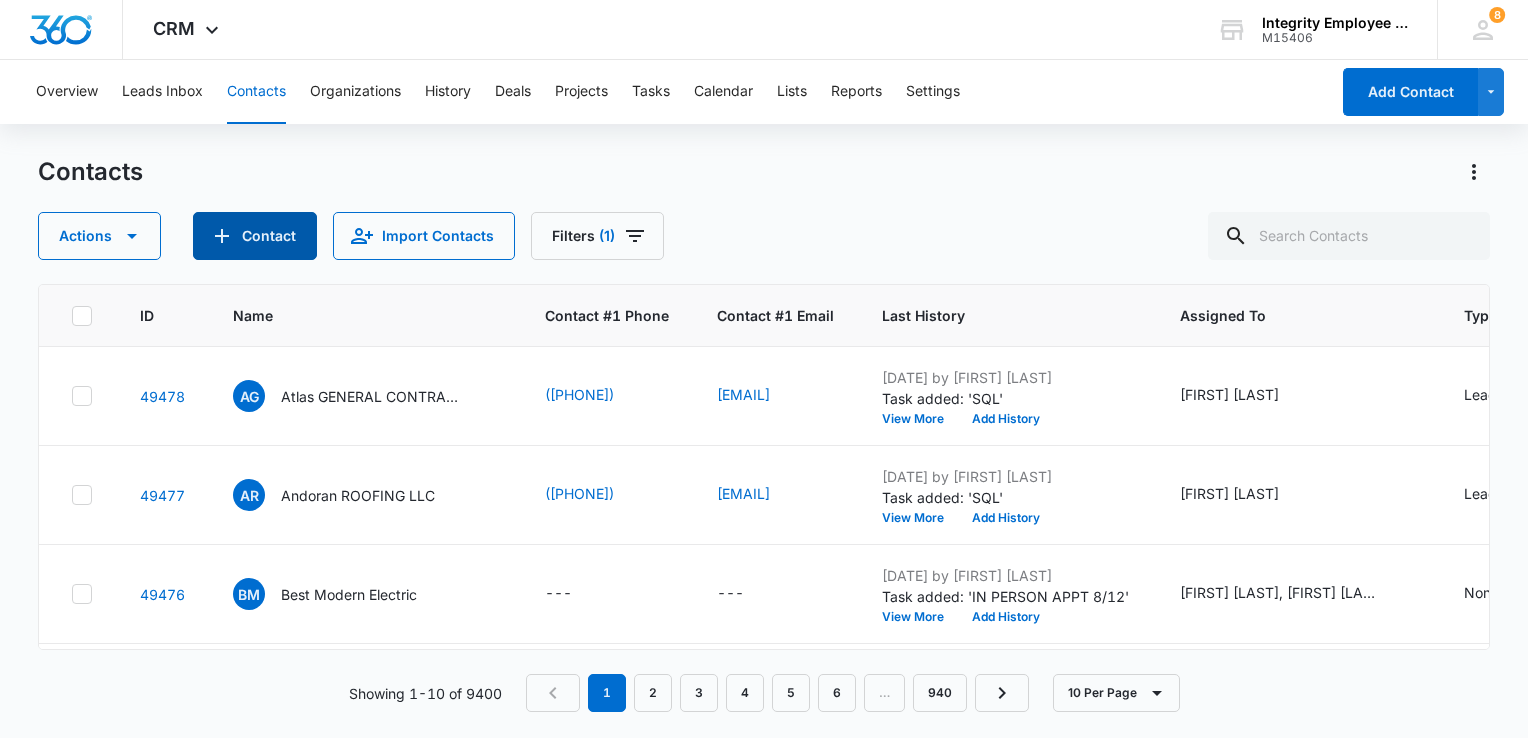 click on "Contact" at bounding box center (255, 236) 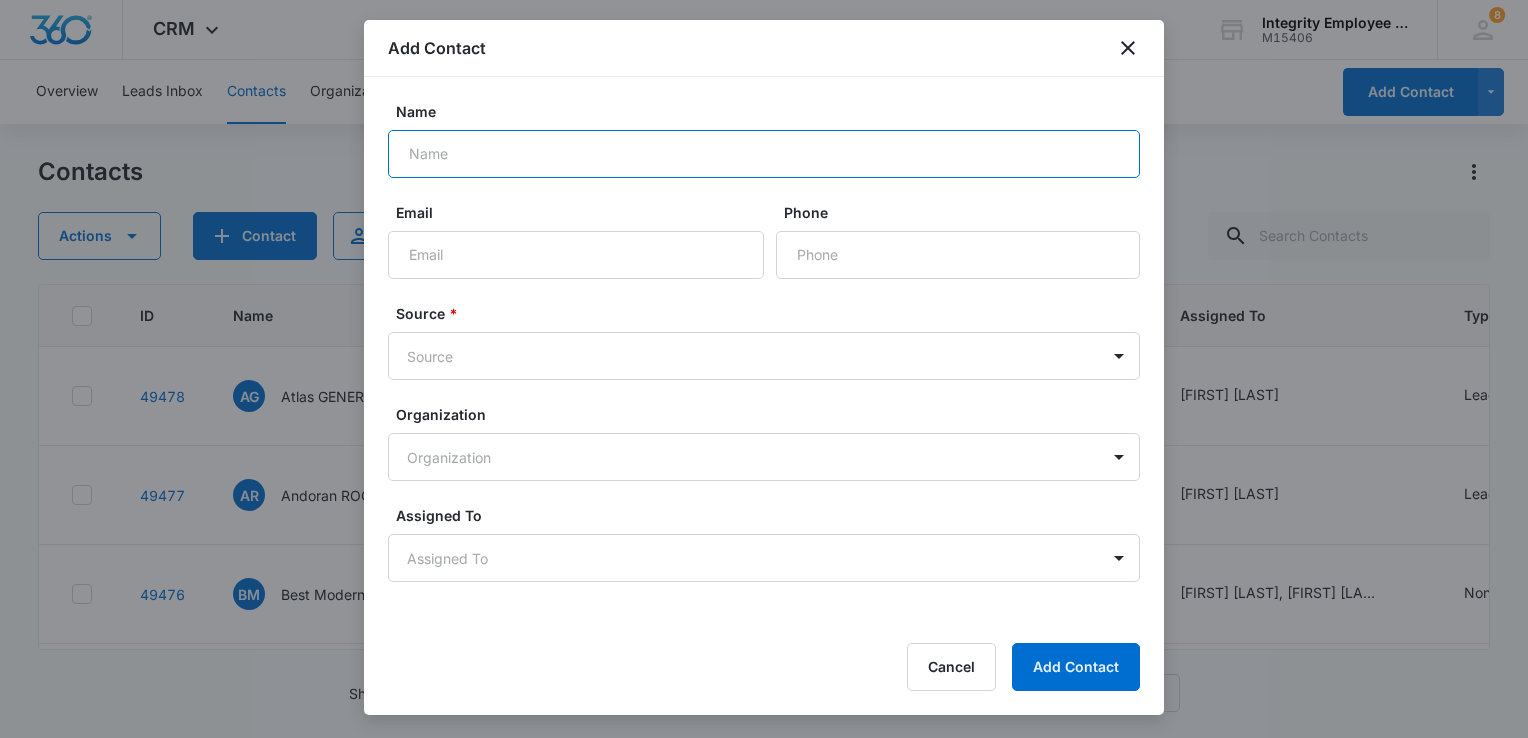 click on "Name" at bounding box center (764, 154) 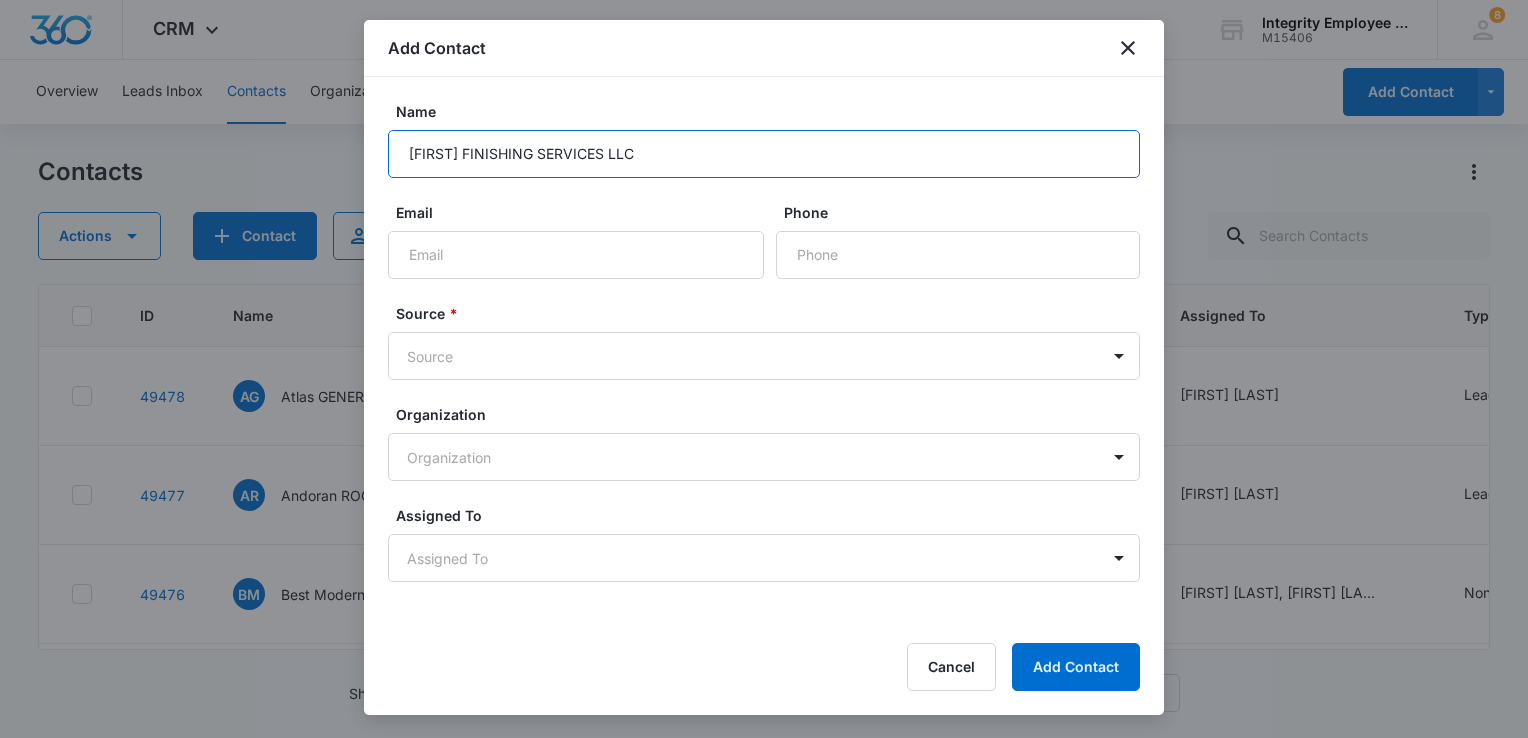 type on "[FIRST] FINISHING SERVICES LLC" 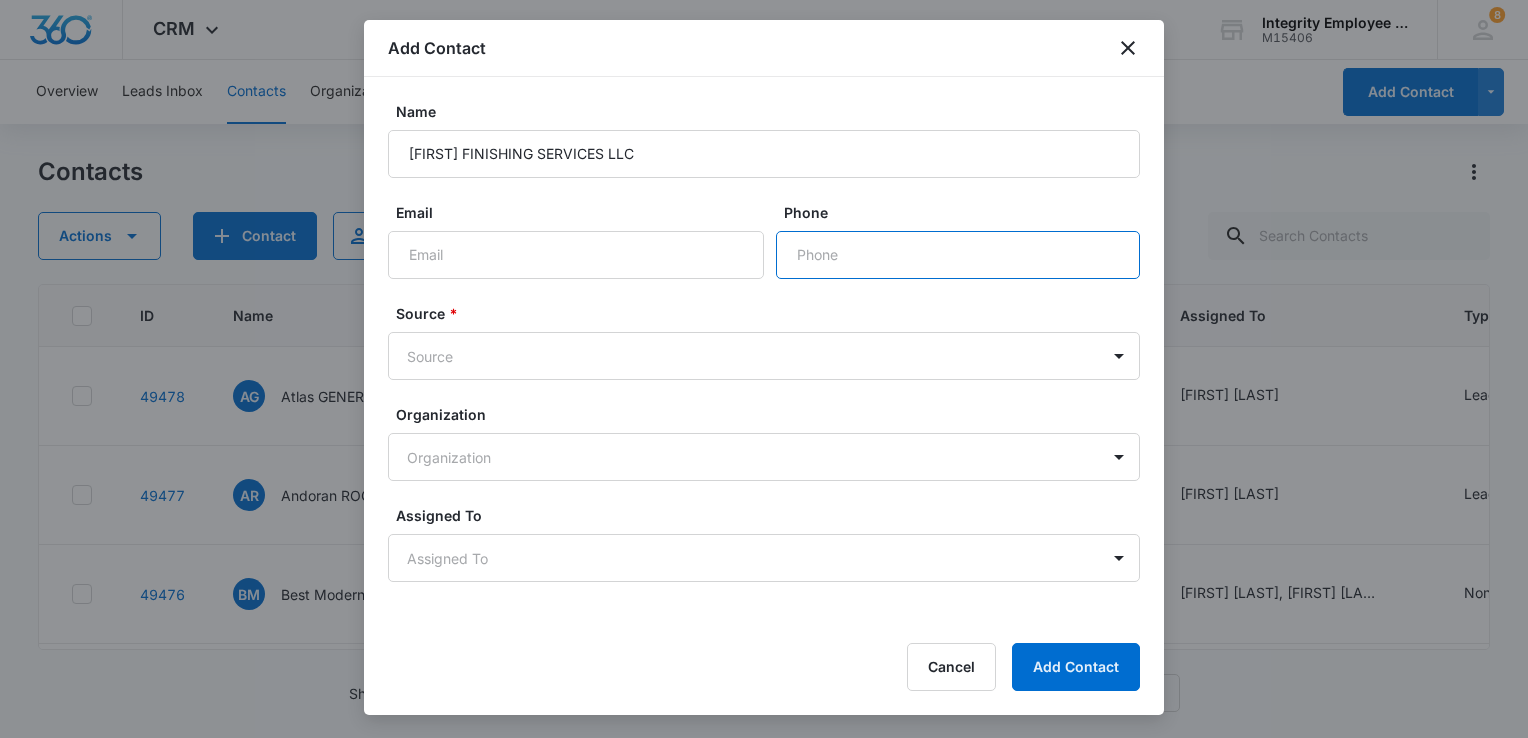 click on "Phone" at bounding box center [958, 255] 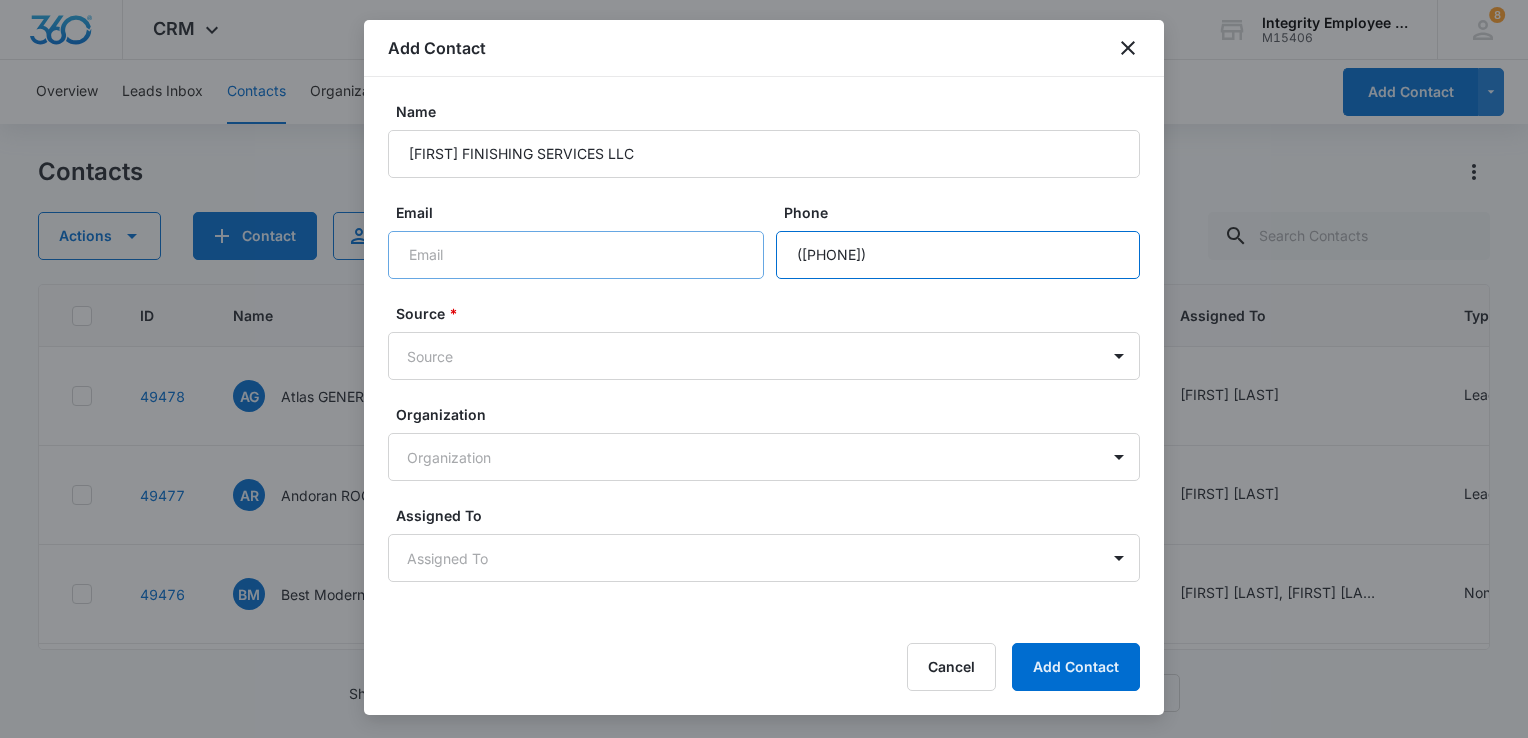 type on "([PHONE])" 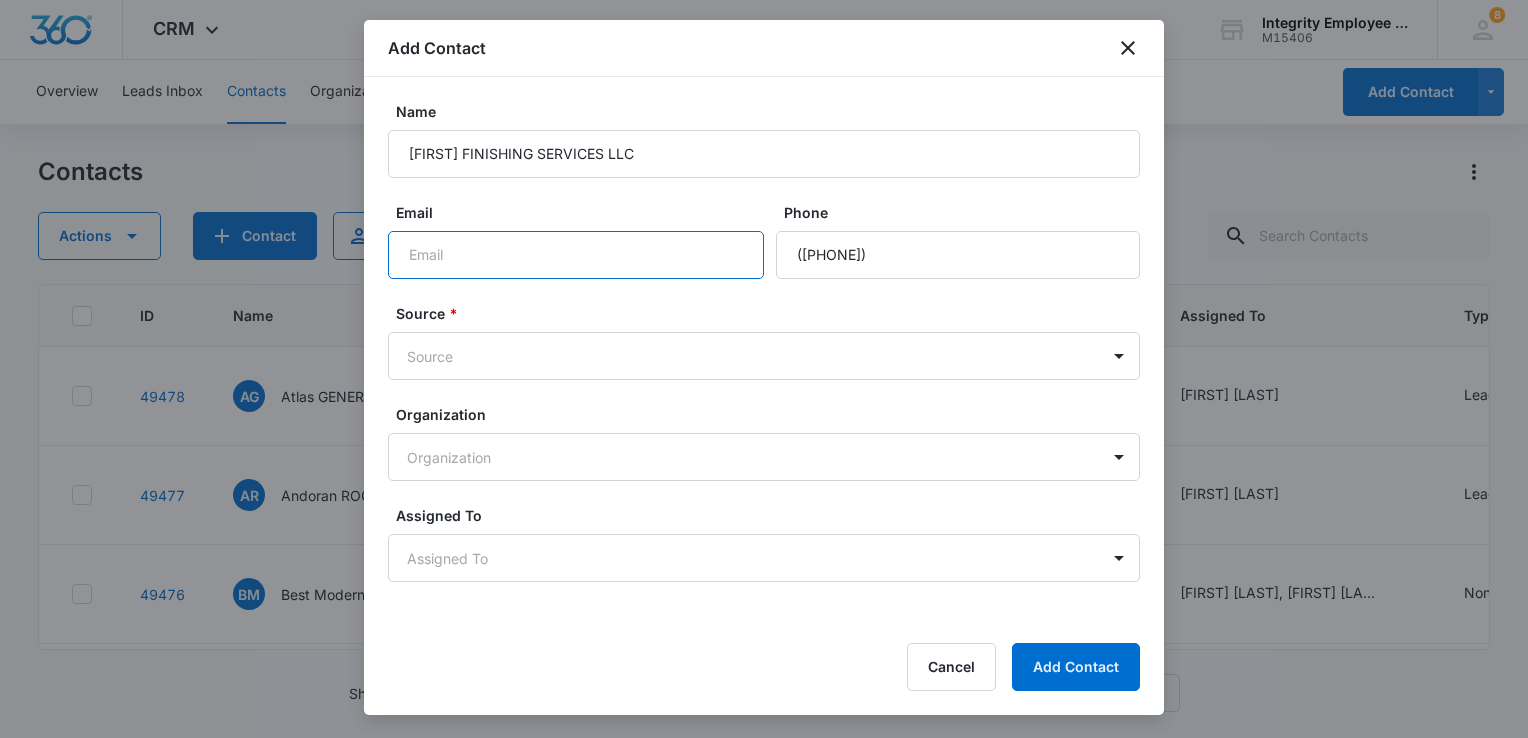 click on "Email" at bounding box center (576, 255) 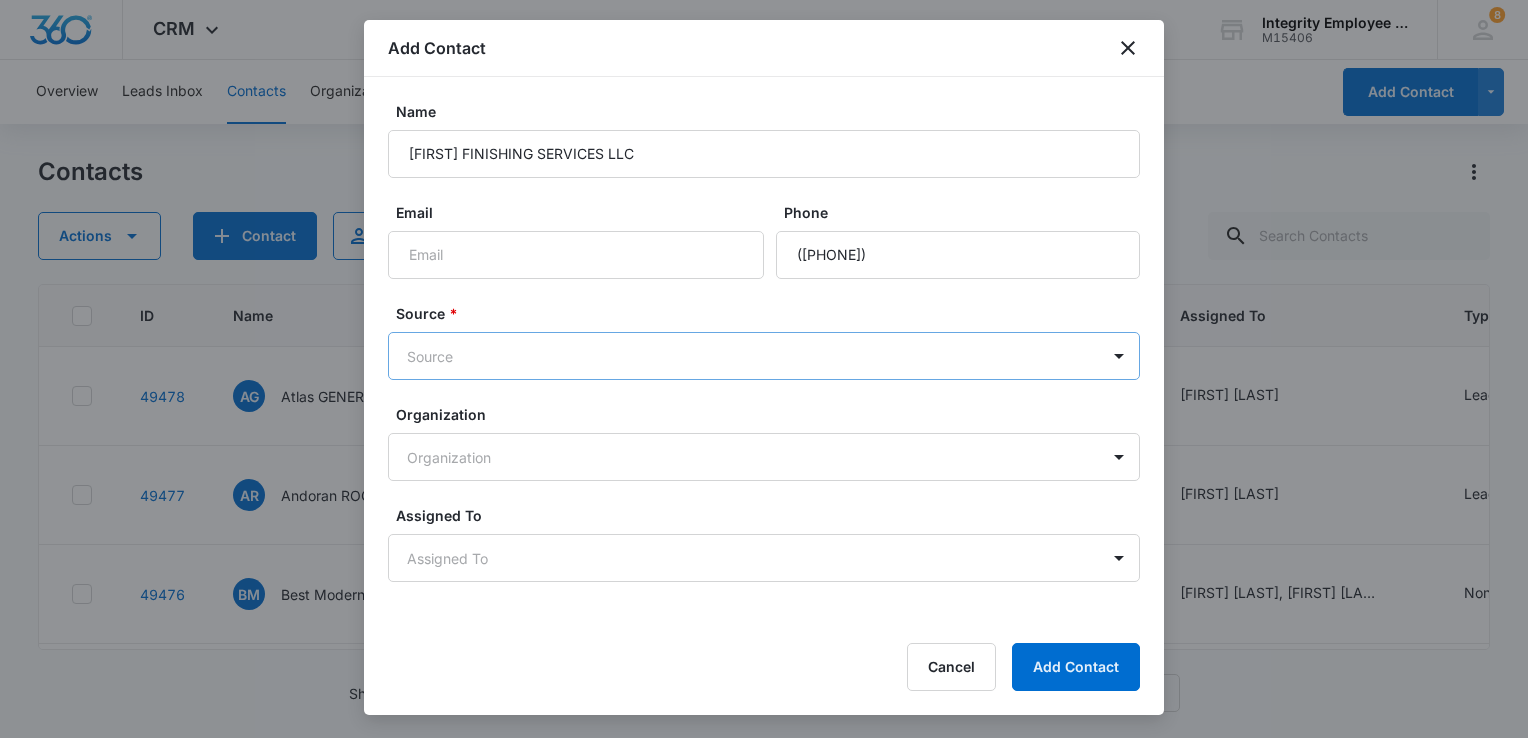 click on "CRM Apps Reputation Websites Forms CRM Email Social Shop Payments POS Content Ads Intelligence Files Brand Settings Integrity Employee Leasing M15406 Your Accounts View All 8 DV Dan Valentino daniel@integrityel.com My Profile 8 Notifications Support Logout Terms & Conditions   •   Privacy Policy Overview Leads Inbox Contacts Organizations History Deals Projects Tasks Calendar Lists Reports Settings Add Contact Contacts Actions Contact Import Contacts Filters (1) ID Name Contact #1 Phone Contact #1 Email Last History Assigned To Type Status Company Address Communication Contact #1 First Contact #1 Last Contact #2 First Contact #2 Last Contact #2 Phone 49478 AG Atlas GENERAL CONTRACTING INC DBA (239) 772-3230 jake@atlasgencontracting.com Aug 5, 2025 by Dan Valentino Task added: 'SQL' View More Add History Dan Valentino Lead Cold --- --- Jake --- --- --- --- 49477 AR Andoran ROOFING LLC (941) 255-1425 andoranroofing@comcast.net Aug 4, 2025 by Dan Valentino Task added: 'SQL' View More Add History Lead Warm BM" at bounding box center (764, 369) 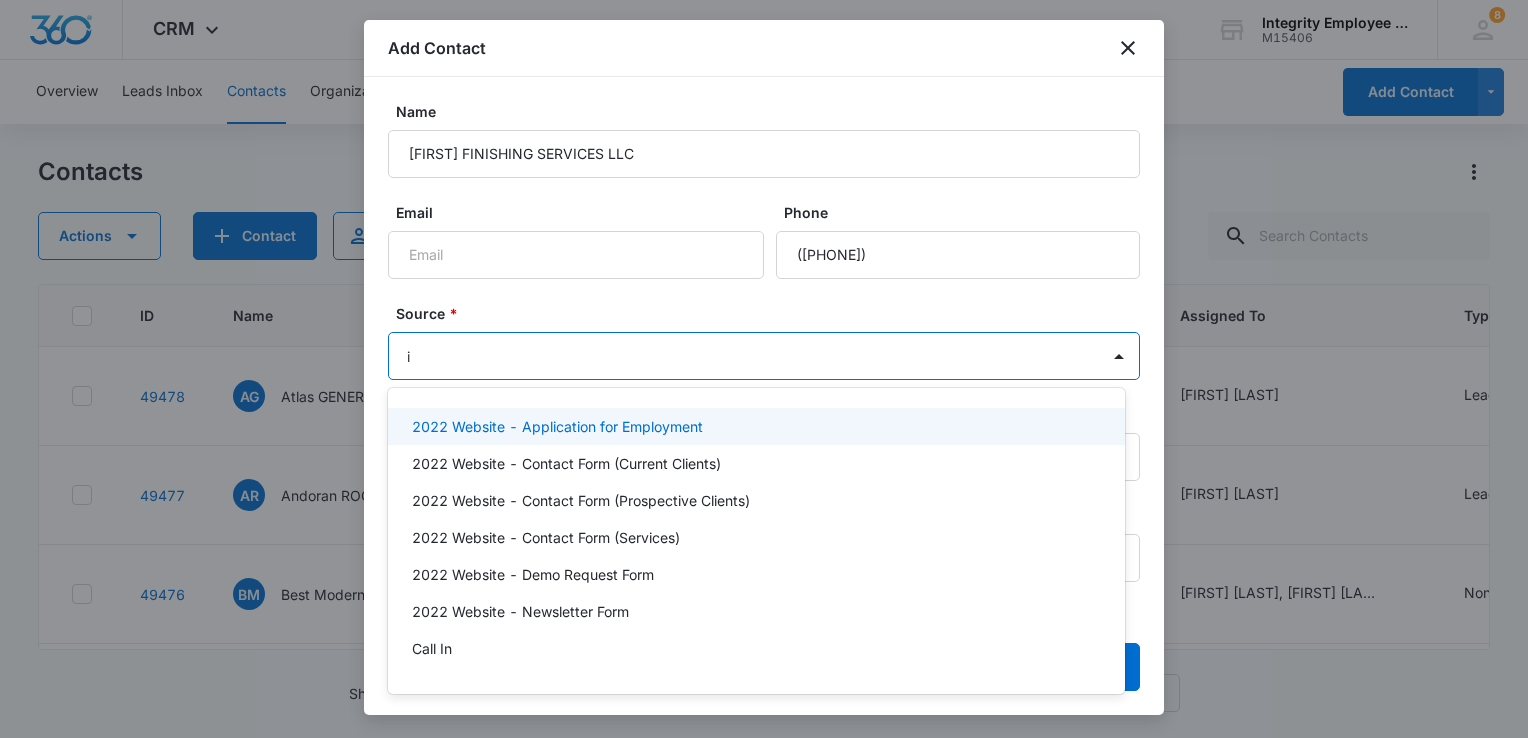 type on "in" 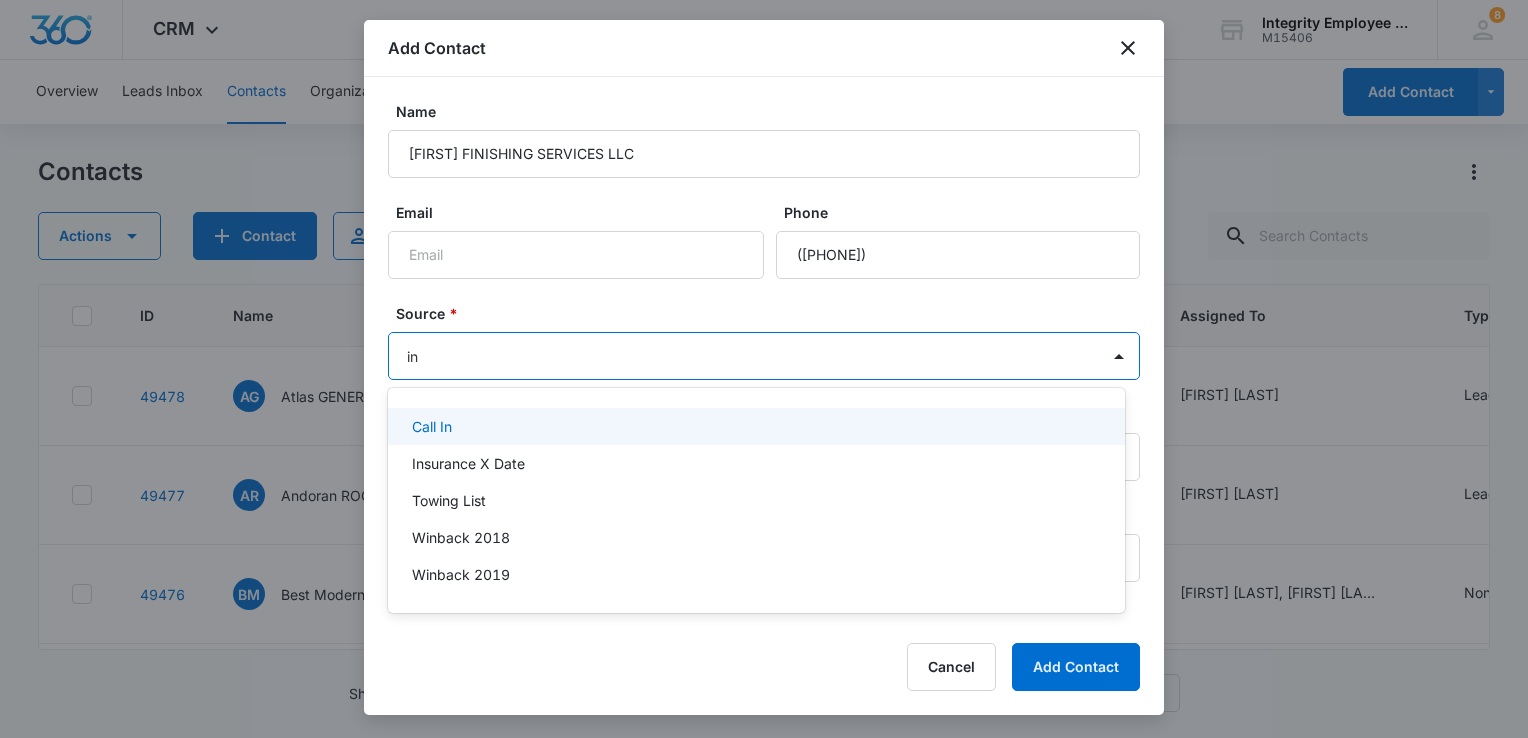 type 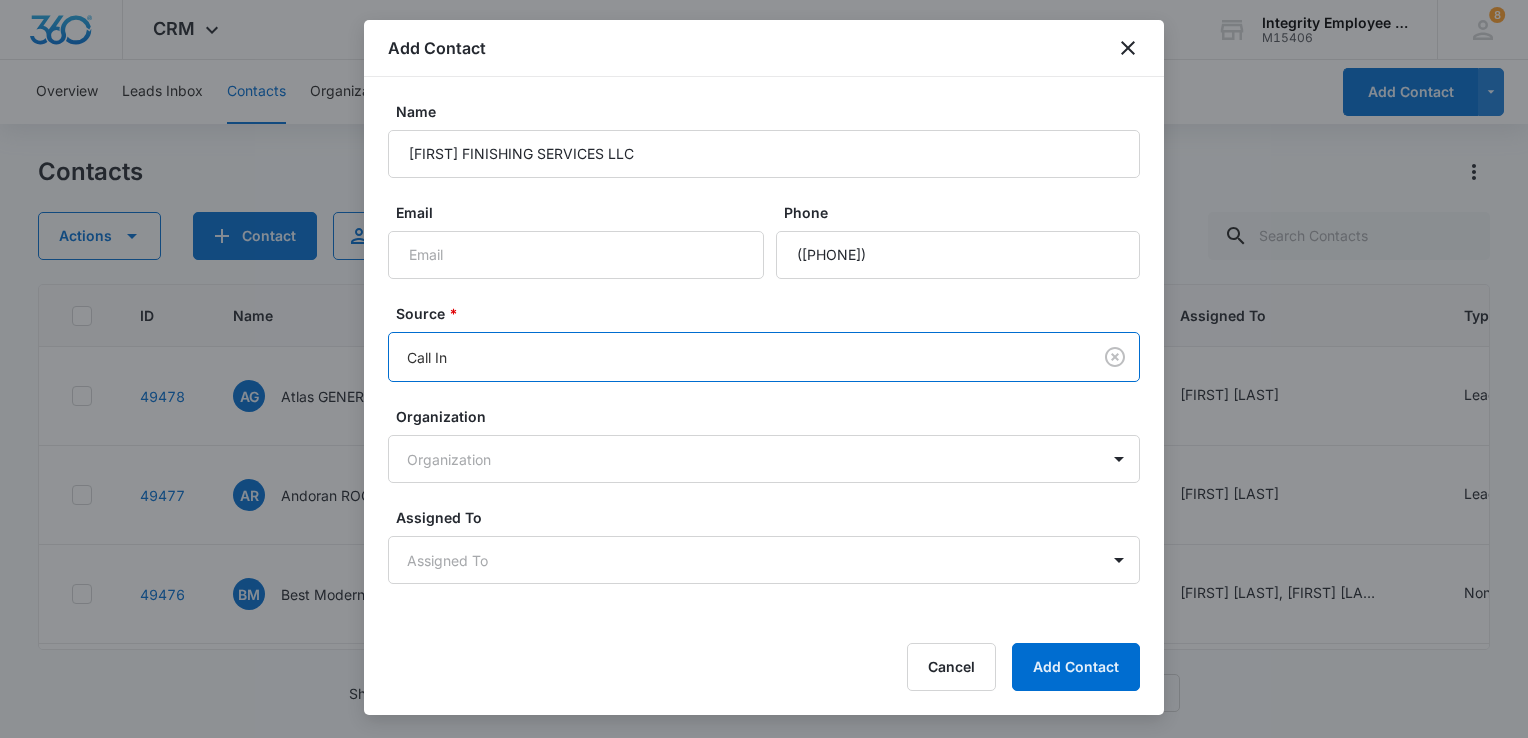 click on "CRM Apps Reputation Websites Forms CRM Email Social Shop Payments POS Content Ads Intelligence Files Brand Settings Integrity Employee Leasing M15406 Your Accounts View All 8 DV Dan Valentino daniel@integrityel.com My Profile 8 Notifications Support Logout Terms & Conditions   •   Privacy Policy Overview Leads Inbox Contacts Organizations History Deals Projects Tasks Calendar Lists Reports Settings Add Contact Contacts Actions Contact Import Contacts Filters (1) ID Name Contact #1 Phone Contact #1 Email Last History Assigned To Type Status Company Address Communication Contact #1 First Contact #1 Last Contact #2 First Contact #2 Last Contact #2 Phone 49478 AG Atlas GENERAL CONTRACTING INC DBA (239) 772-3230 jake@atlasgencontracting.com Aug 5, 2025 by Dan Valentino Task added: 'SQL' View More Add History Dan Valentino Lead Cold --- --- Jake --- --- --- --- 49477 AR Andoran ROOFING LLC (941) 255-1425 andoranroofing@comcast.net Aug 4, 2025 by Dan Valentino Task added: 'SQL' View More Add History Lead Warm BM" at bounding box center [764, 369] 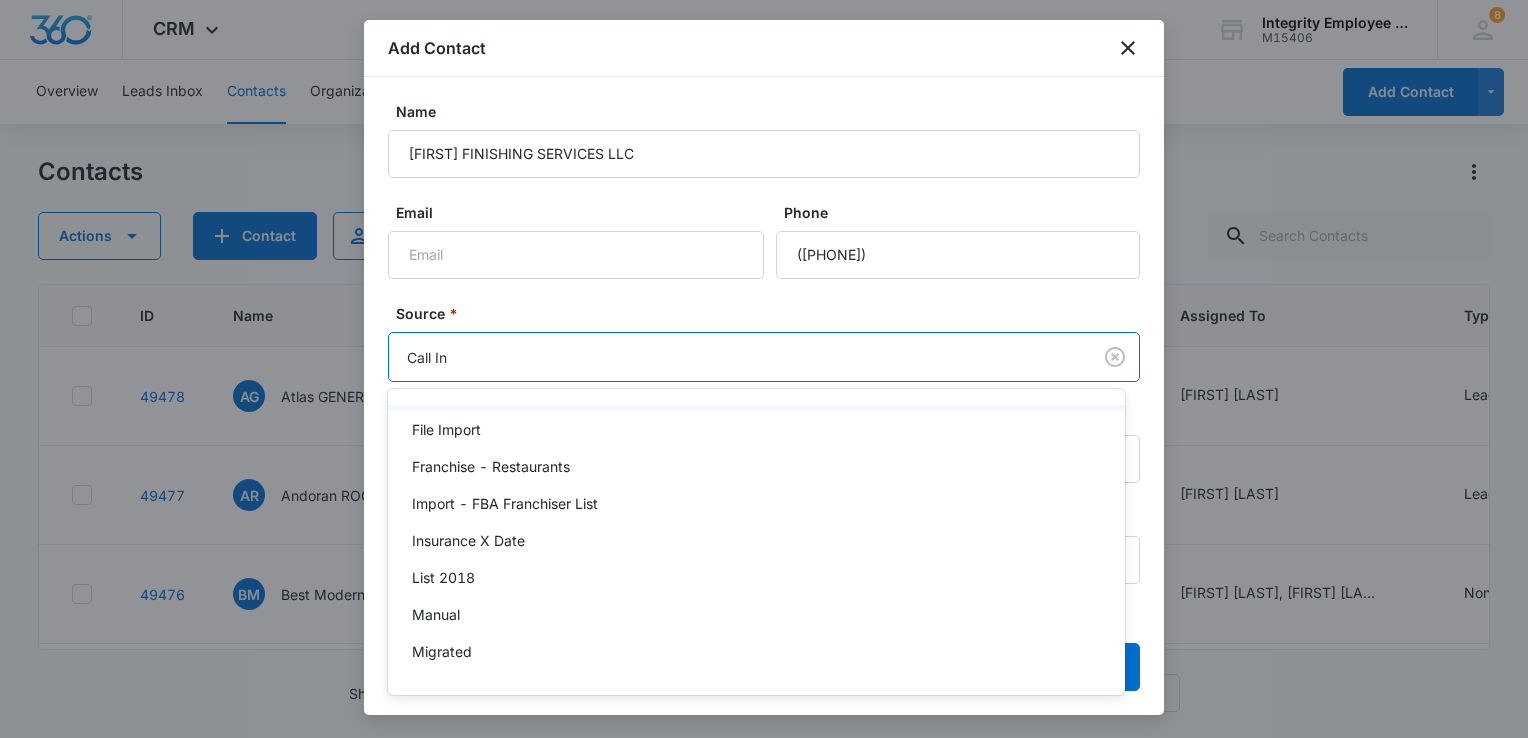 scroll, scrollTop: 600, scrollLeft: 0, axis: vertical 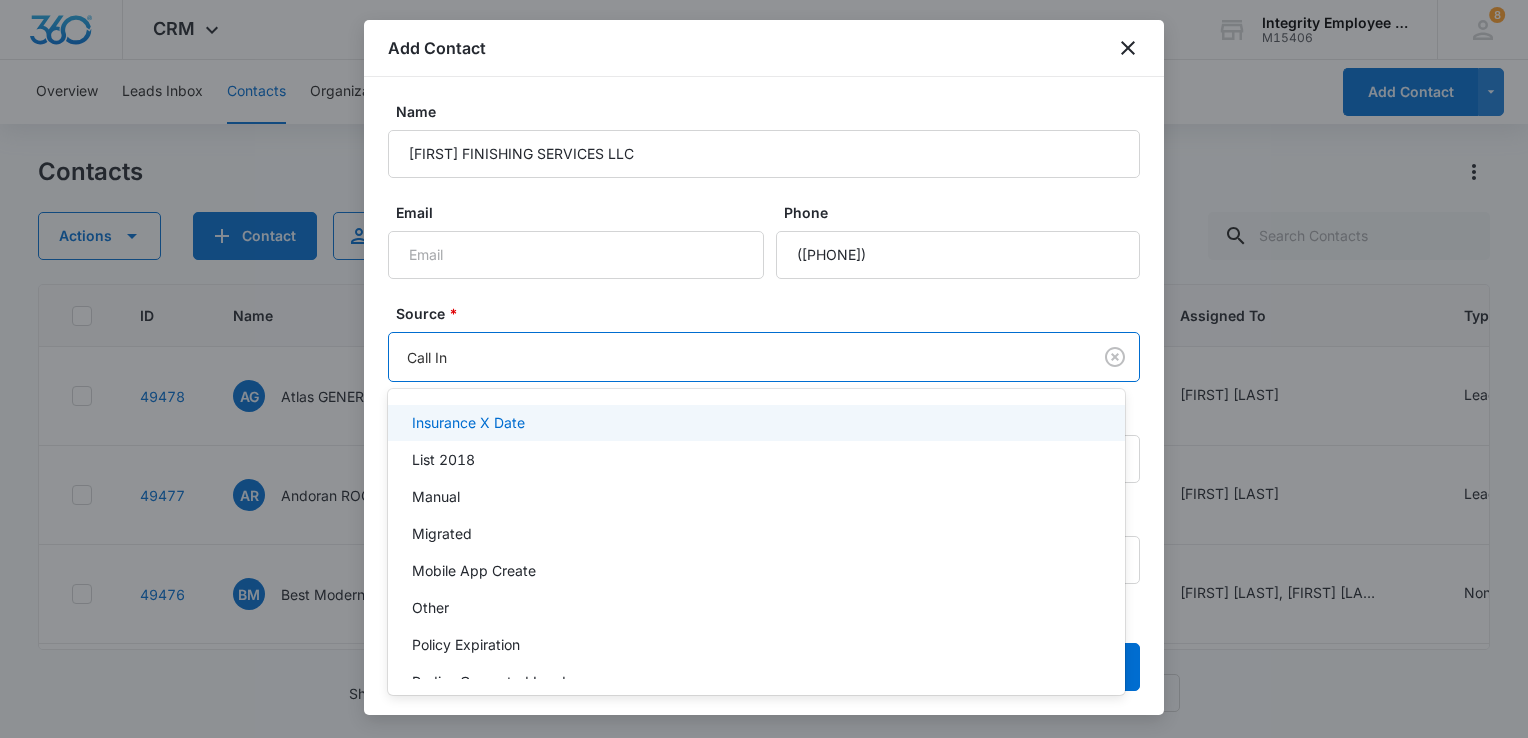 click on "Insurance X Date" at bounding box center (754, 422) 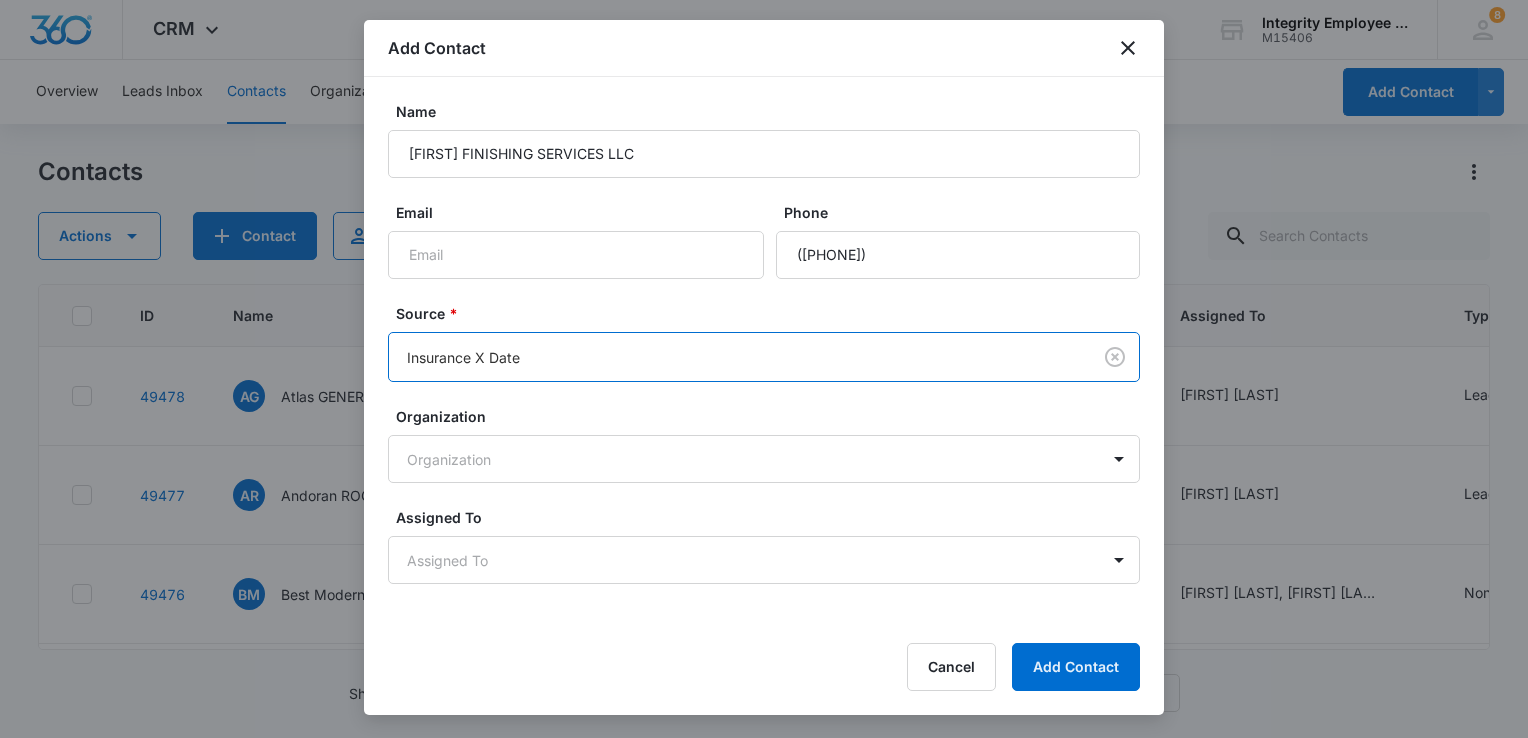 click on "Source *" at bounding box center [772, 313] 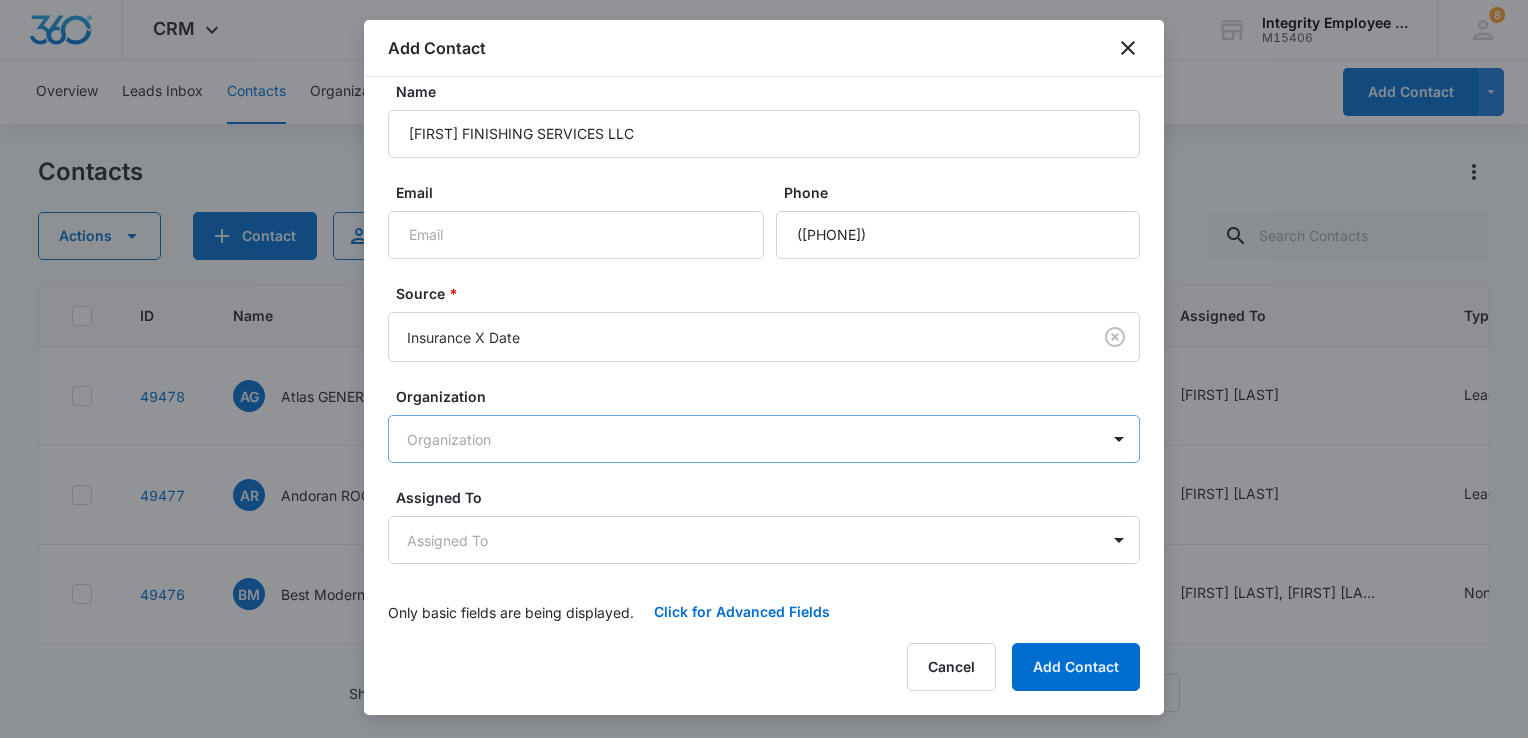 scroll, scrollTop: 32, scrollLeft: 0, axis: vertical 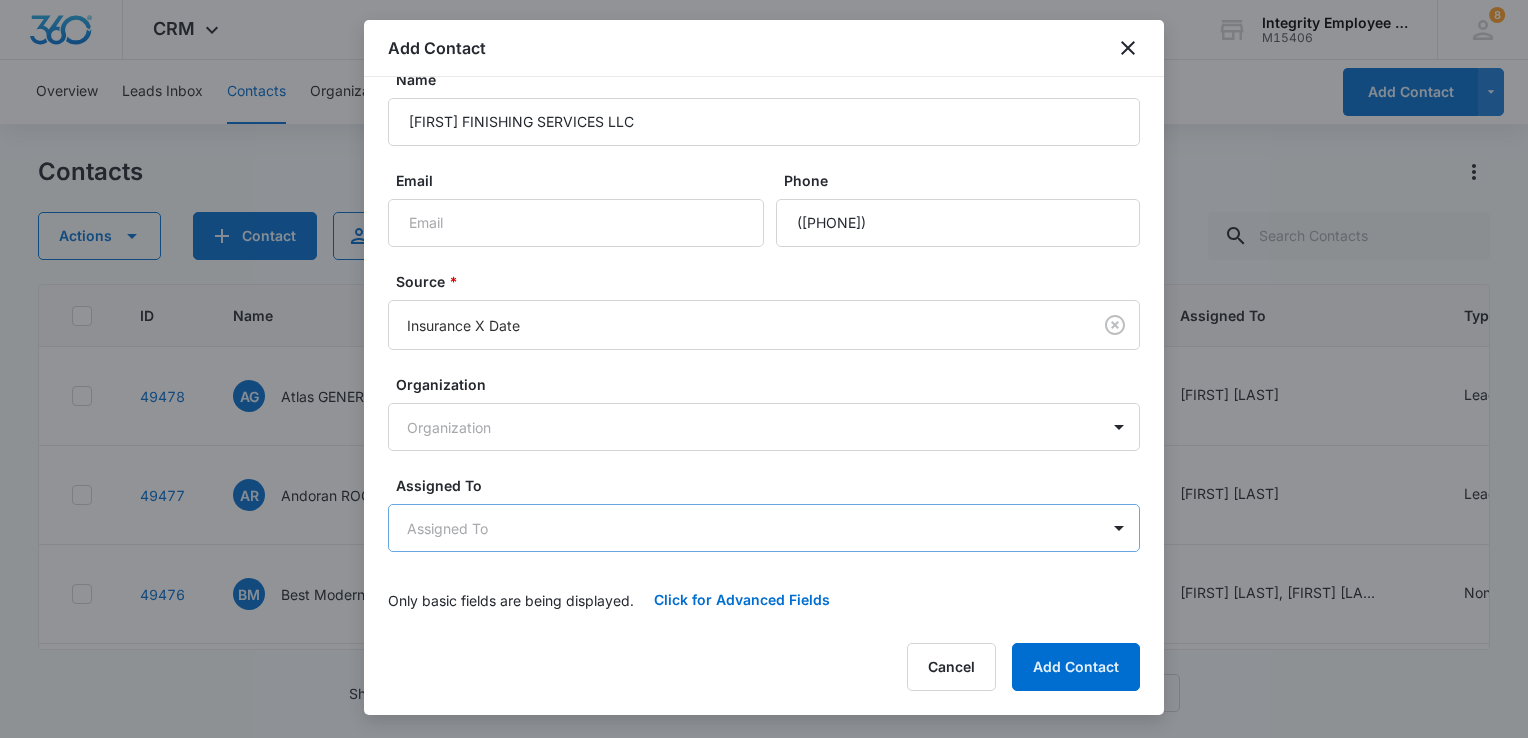 click on "CRM Apps Reputation Websites Forms CRM Email Social Shop Payments POS Content Ads Intelligence Files Brand Settings Integrity Employee Leasing M15406 Your Accounts View All 8 DV Dan Valentino daniel@integrityel.com My Profile 8 Notifications Support Logout Terms & Conditions   •   Privacy Policy Overview Leads Inbox Contacts Organizations History Deals Projects Tasks Calendar Lists Reports Settings Add Contact Contacts Actions Contact Import Contacts Filters (1) ID Name Contact #1 Phone Contact #1 Email Last History Assigned To Type Status Company Address Communication Contact #1 First Contact #1 Last Contact #2 First Contact #2 Last Contact #2 Phone 49478 AG Atlas GENERAL CONTRACTING INC DBA (239) 772-3230 jake@atlasgencontracting.com Aug 5, 2025 by Dan Valentino Task added: 'SQL' View More Add History Dan Valentino Lead Cold --- --- Jake --- --- --- --- 49477 AR Andoran ROOFING LLC (941) 255-1425 andoranroofing@comcast.net Aug 4, 2025 by Dan Valentino Task added: 'SQL' View More Add History Lead Warm BM" at bounding box center [764, 369] 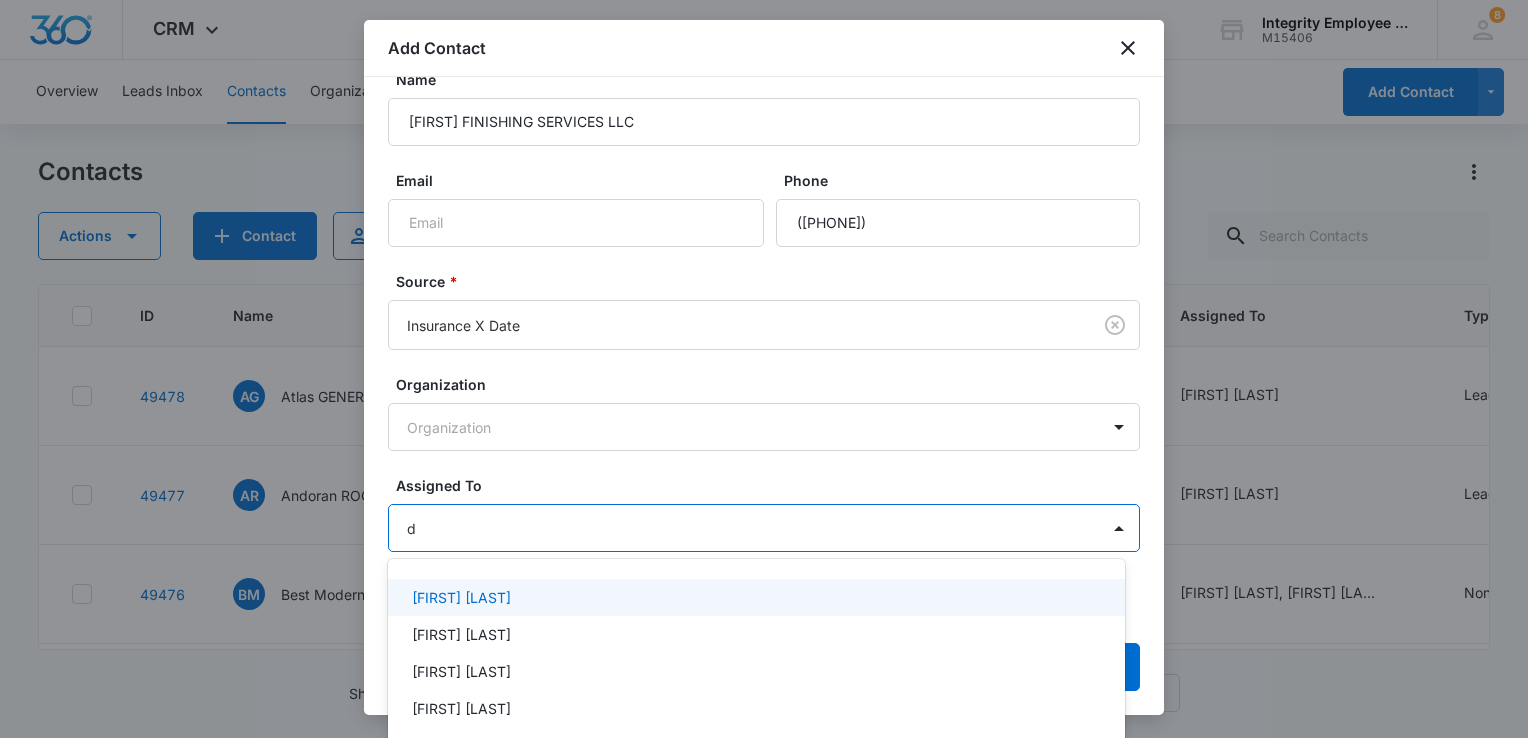 type on "da" 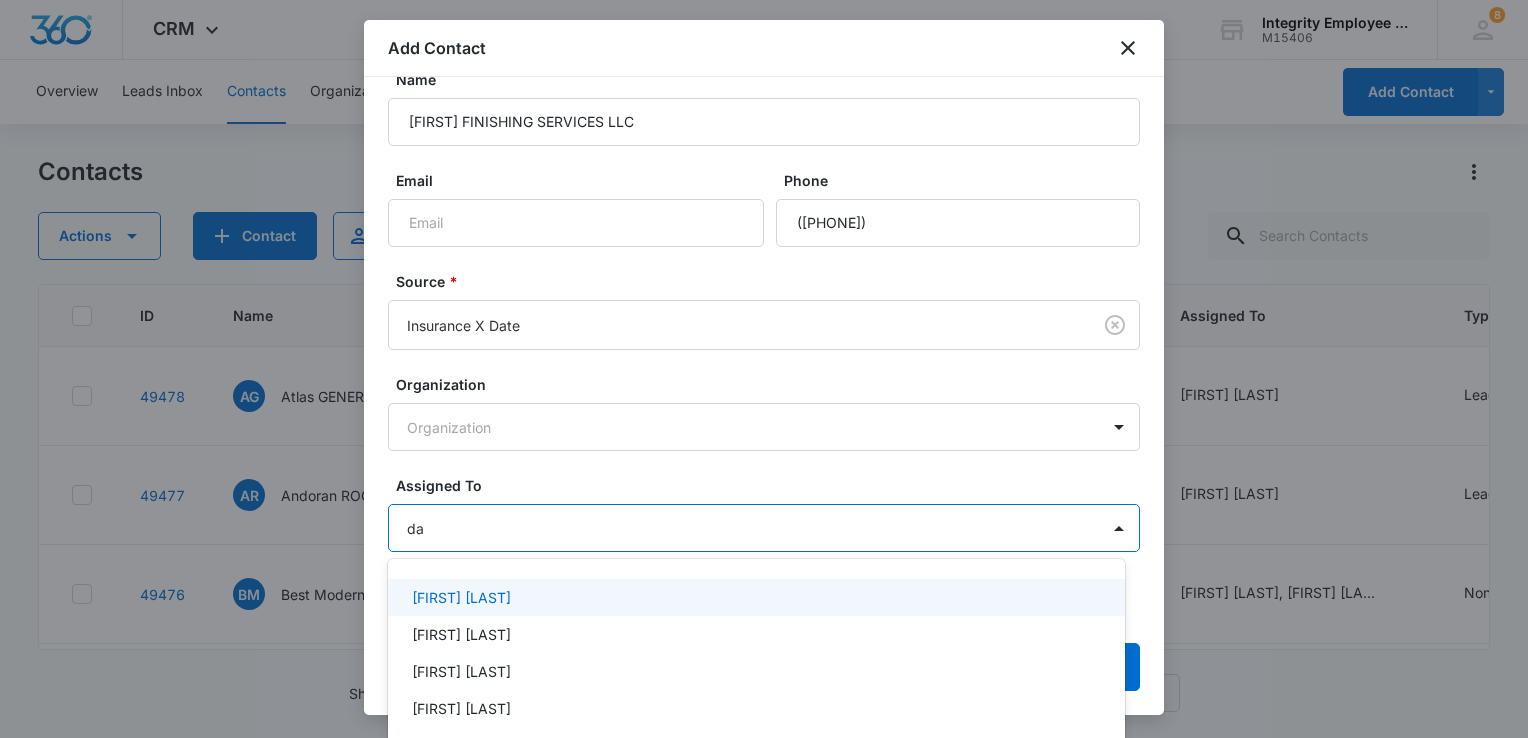 click on "[FIRST] [LAST]" at bounding box center (461, 597) 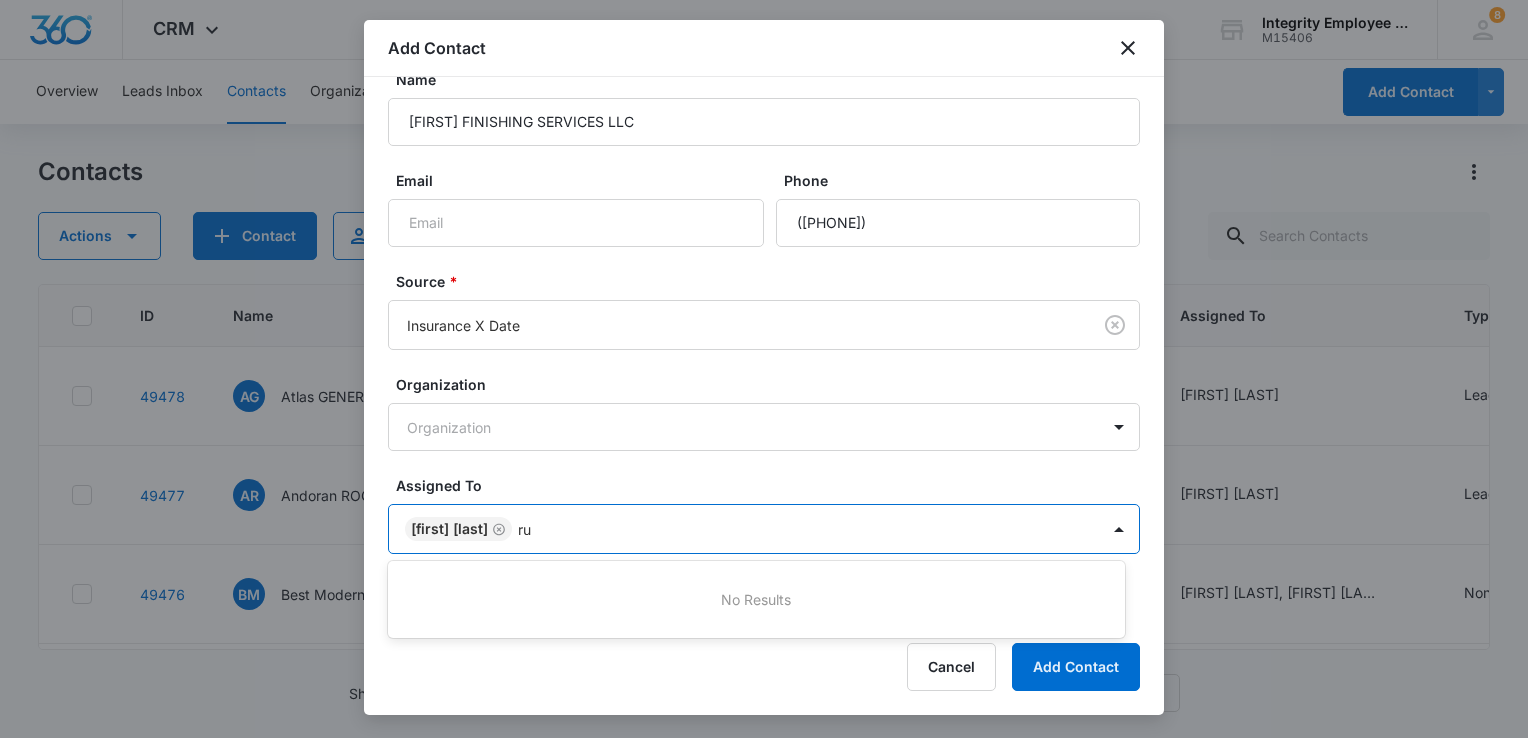 type on "r" 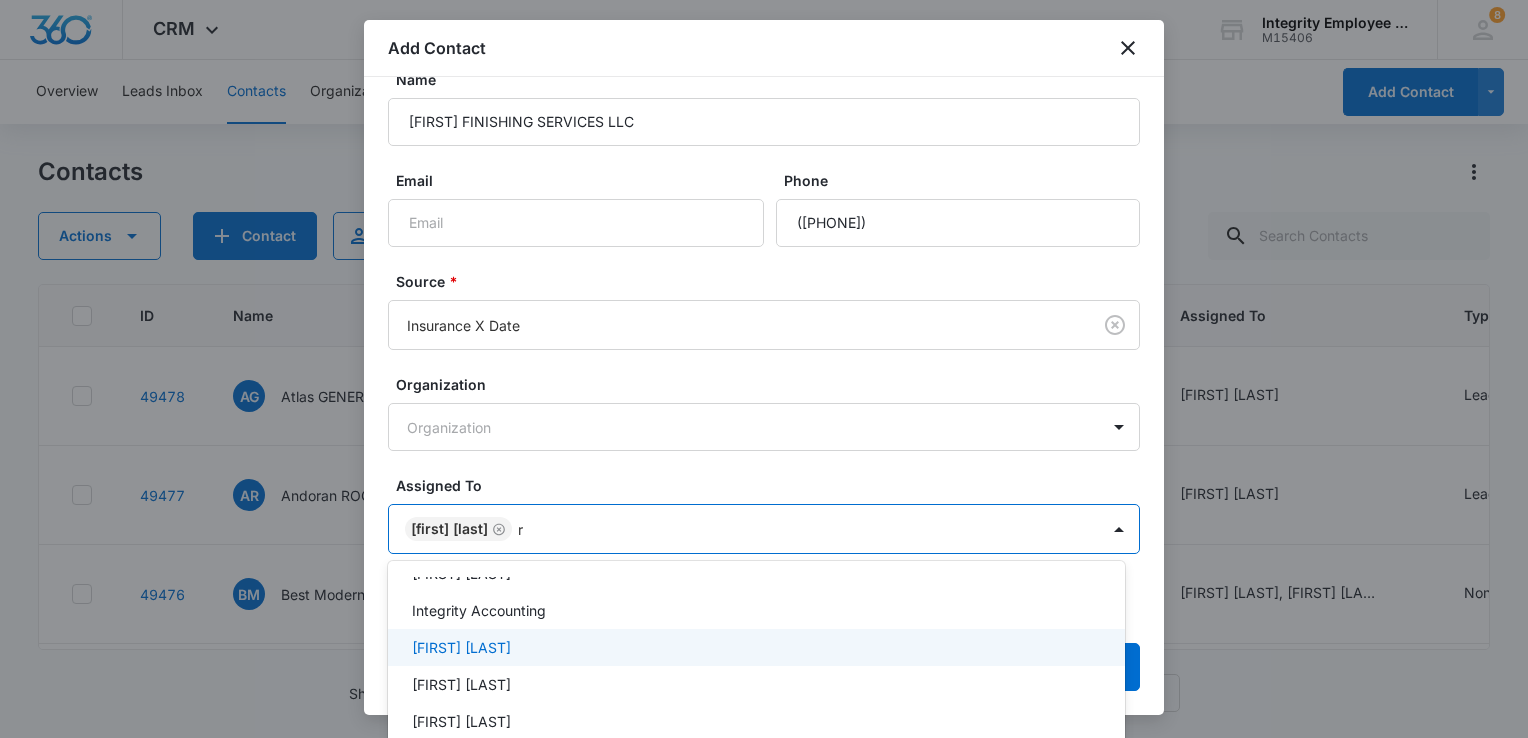 scroll, scrollTop: 170, scrollLeft: 0, axis: vertical 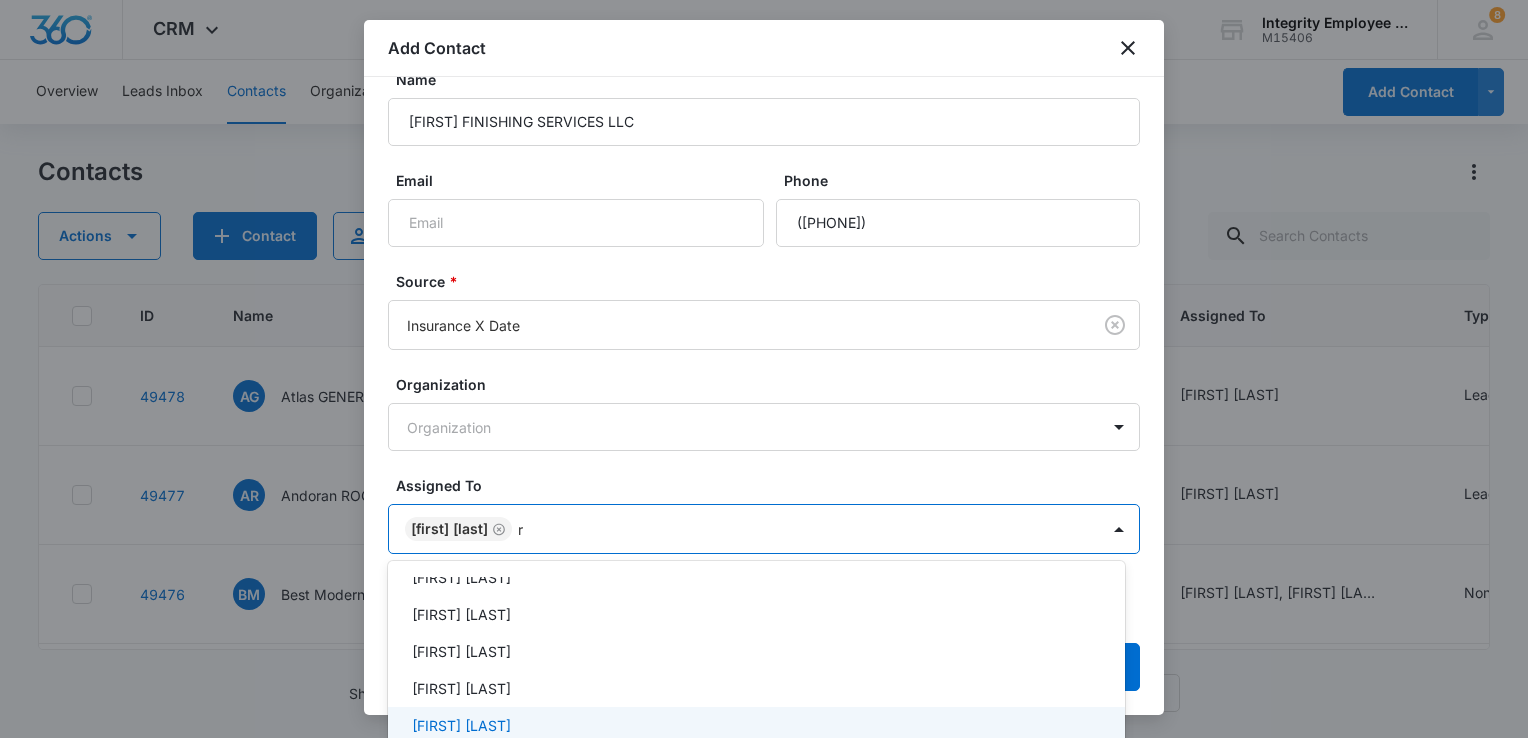 click on "[FIRST] [LAST]" at bounding box center [754, 725] 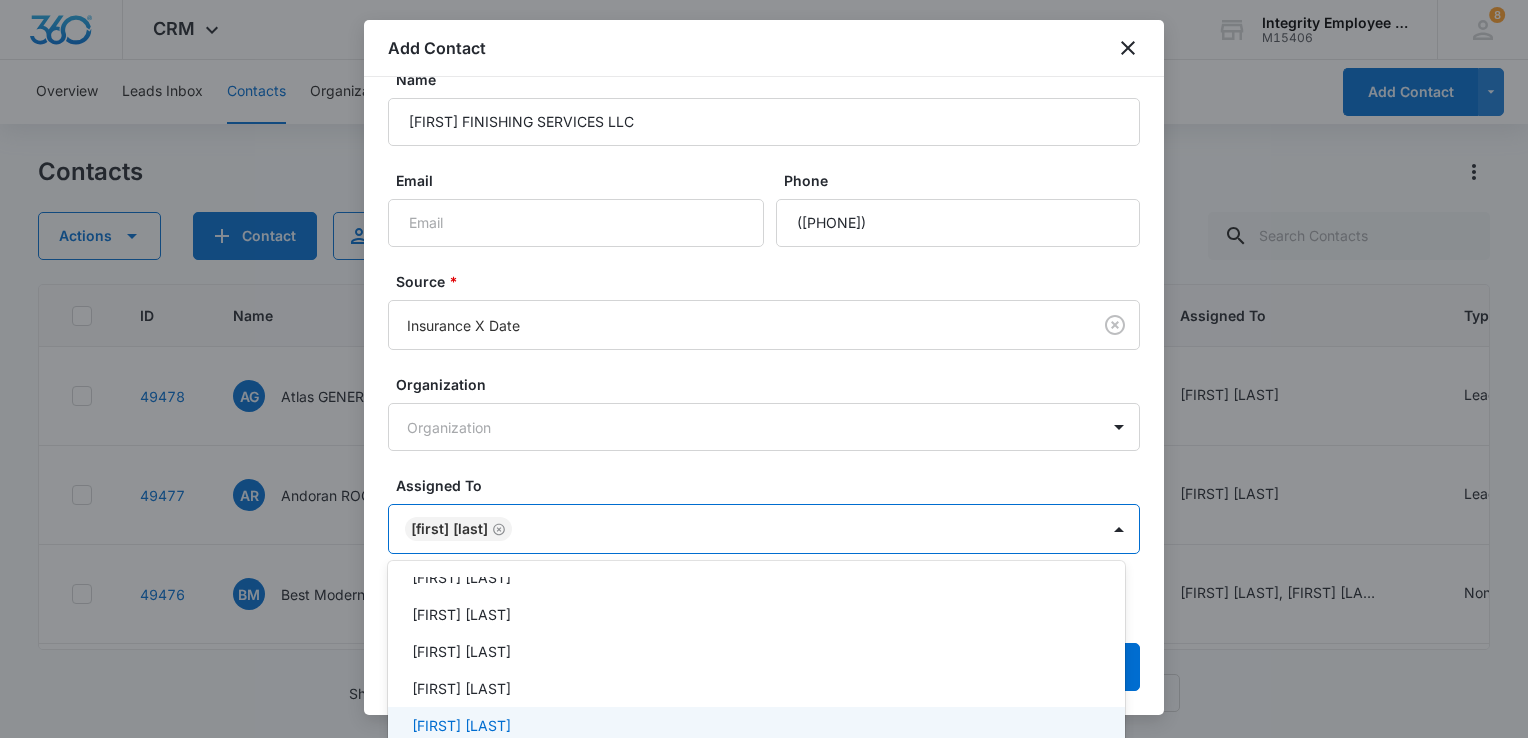scroll, scrollTop: 284, scrollLeft: 0, axis: vertical 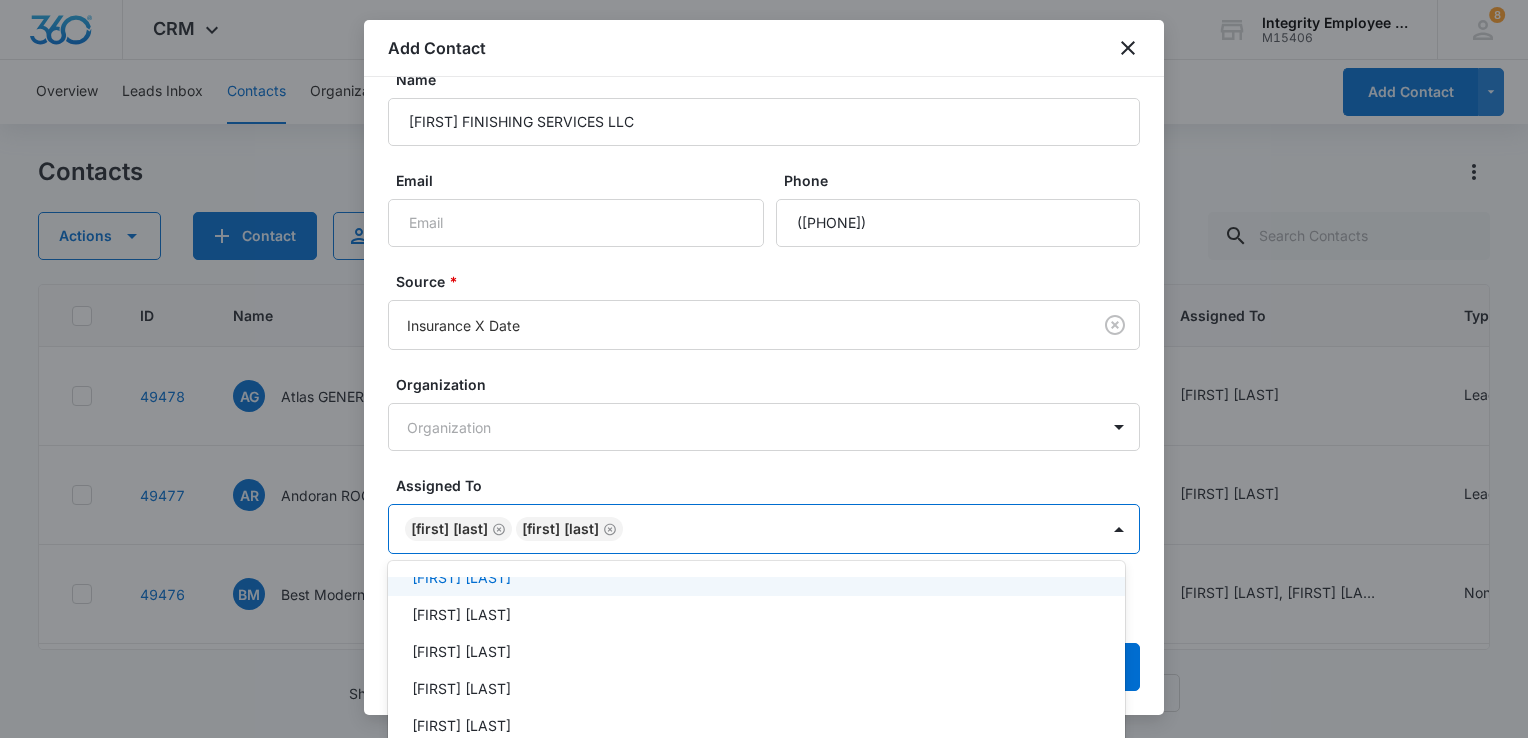 click at bounding box center [764, 369] 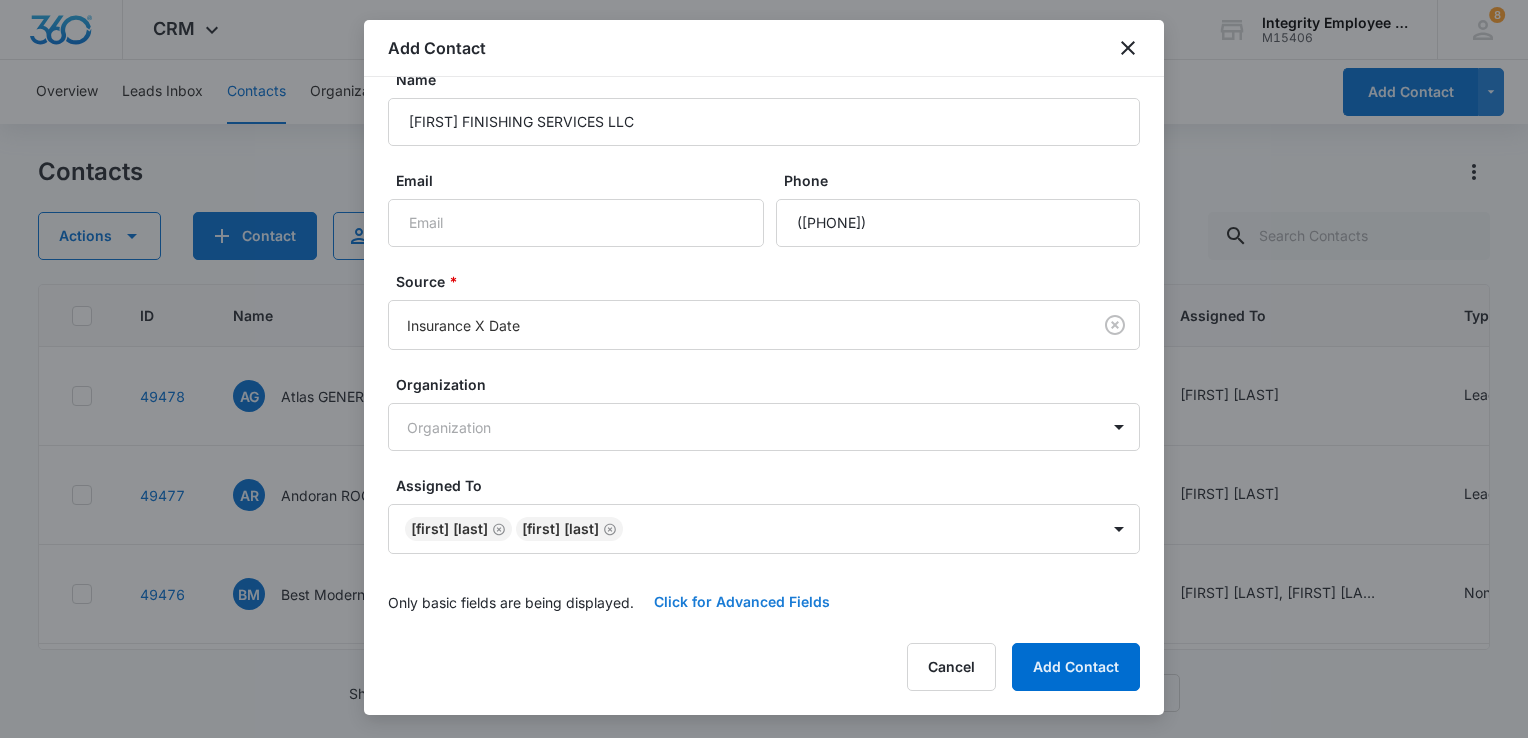 click on "Click for Advanced Fields" at bounding box center (742, 602) 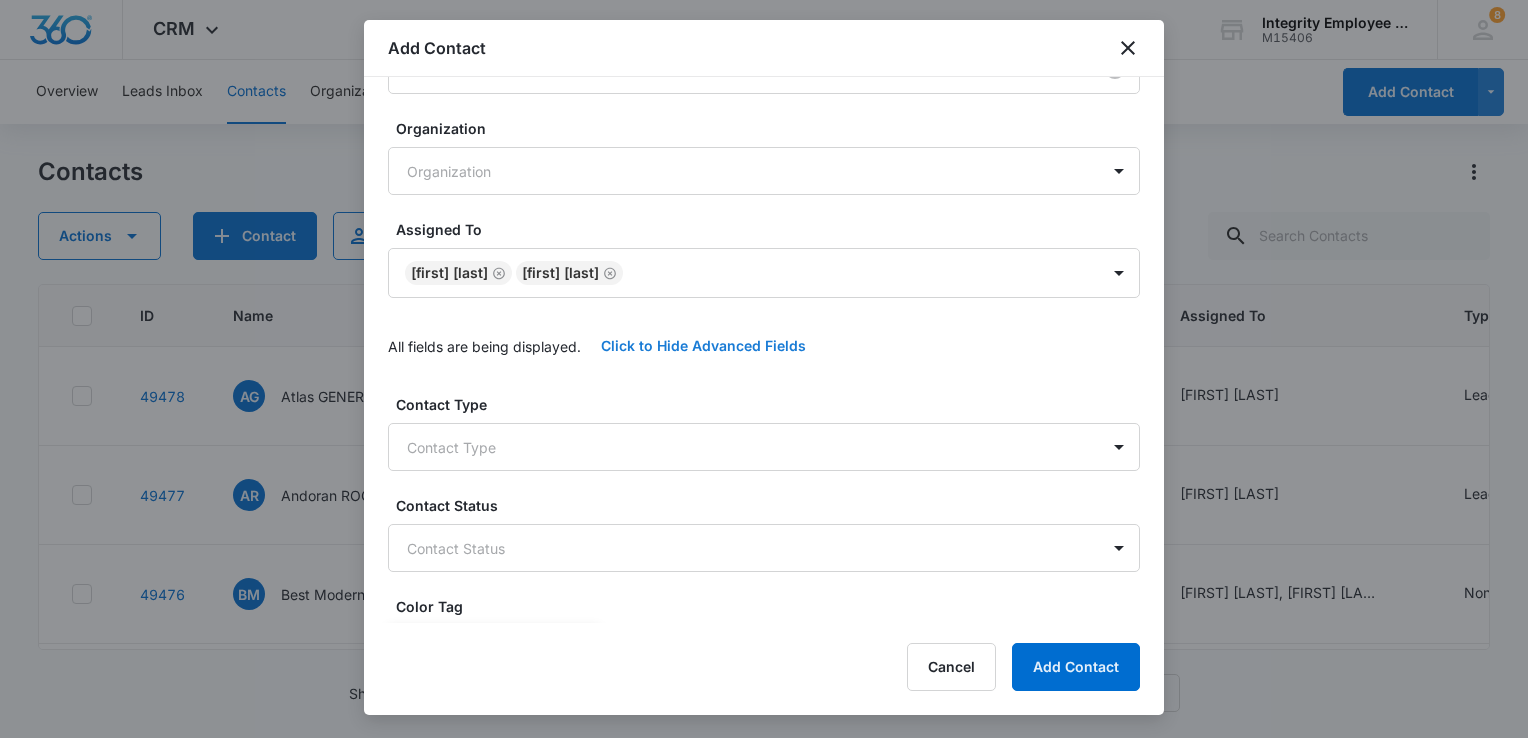 scroll, scrollTop: 332, scrollLeft: 0, axis: vertical 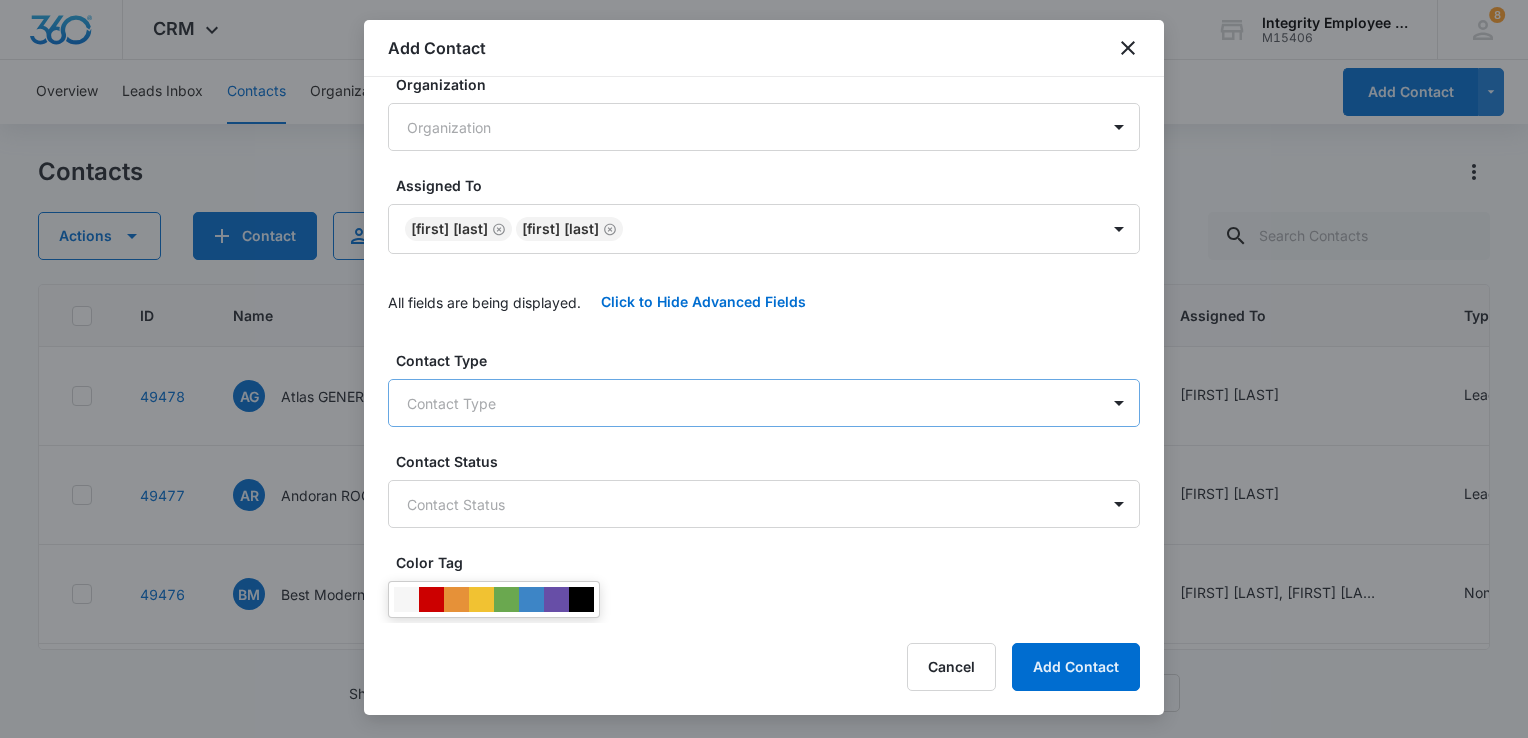 click on "CRM Apps Reputation Websites Forms CRM Email Social Shop Payments POS Content Ads Intelligence Files Brand Settings Integrity Employee Leasing M15406 Your Accounts View All 8 DV Dan Valentino daniel@integrityel.com My Profile 8 Notifications Support Logout Terms & Conditions   •   Privacy Policy Overview Leads Inbox Contacts Organizations History Deals Projects Tasks Calendar Lists Reports Settings Add Contact Contacts Actions Contact Import Contacts Filters (1) ID Name Contact #1 Phone Contact #1 Email Last History Assigned To Type Status Company Address Communication Contact #1 First Contact #1 Last Contact #2 First Contact #2 Last Contact #2 Phone 49478 AG Atlas GENERAL CONTRACTING INC DBA (239) 772-3230 jake@atlasgencontracting.com Aug 5, 2025 by Dan Valentino Task added: 'SQL' View More Add History Dan Valentino Lead Cold --- --- Jake --- --- --- --- 49477 AR Andoran ROOFING LLC (941) 255-1425 andoranroofing@comcast.net Aug 4, 2025 by Dan Valentino Task added: 'SQL' View More Add History Lead Warm BM" at bounding box center (764, 369) 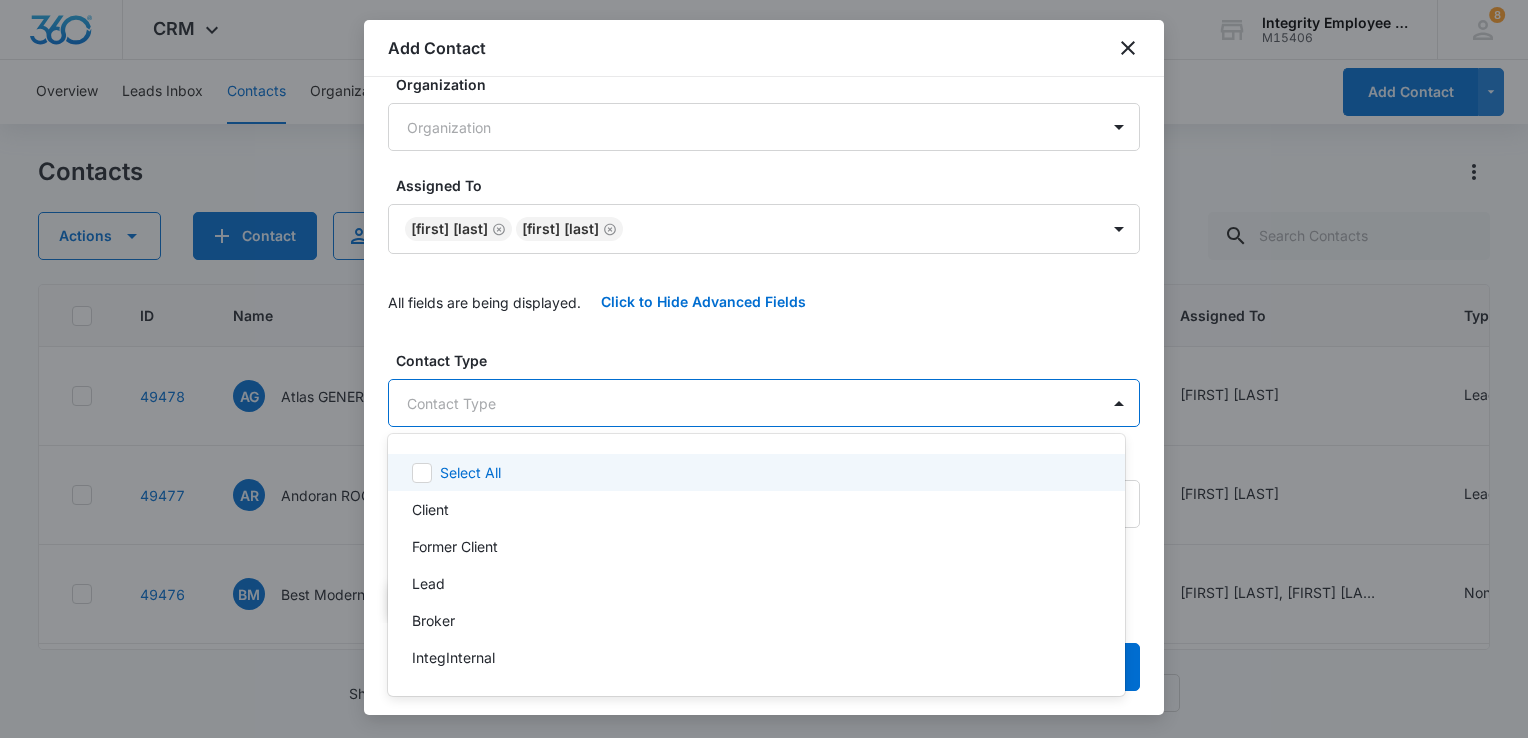 drag, startPoint x: 483, startPoint y: 574, endPoint x: 518, endPoint y: 358, distance: 218.81728 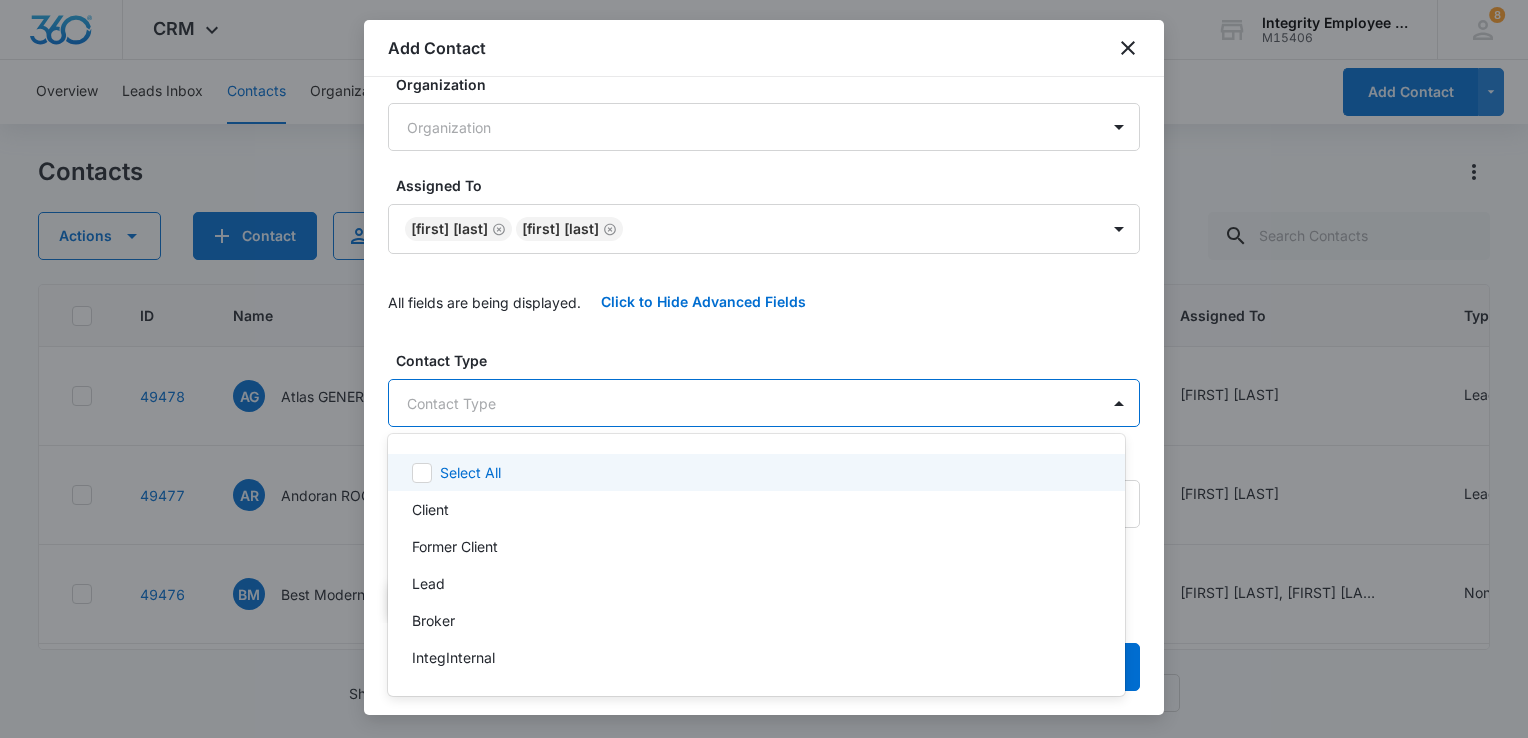 click on "CRM Apps Reputation Websites Forms CRM Email Social Shop Payments POS Content Ads Intelligence Files Brand Settings Integrity Employee Leasing M15406 Your Accounts View All 8 DV Dan Valentino daniel@integrityel.com My Profile 8 Notifications Support Logout Terms & Conditions   •   Privacy Policy Overview Leads Inbox Contacts Organizations History Deals Projects Tasks Calendar Lists Reports Settings Add Contact Contacts Actions Contact Import Contacts Filters (1) ID Name Contact #1 Phone Contact #1 Email Last History Assigned To Type Status Company Address Communication Contact #1 First Contact #1 Last Contact #2 First Contact #2 Last Contact #2 Phone 49478 AG Atlas GENERAL CONTRACTING INC DBA (239) 772-3230 jake@atlasgencontracting.com Aug 5, 2025 by Dan Valentino Task added: 'SQL' View More Add History Dan Valentino Lead Cold --- --- Jake --- --- --- --- 49477 AR Andoran ROOFING LLC (941) 255-1425 andoranroofing@comcast.net Aug 4, 2025 by Dan Valentino Task added: 'SQL' View More Add History Lead Warm BM" at bounding box center (764, 369) 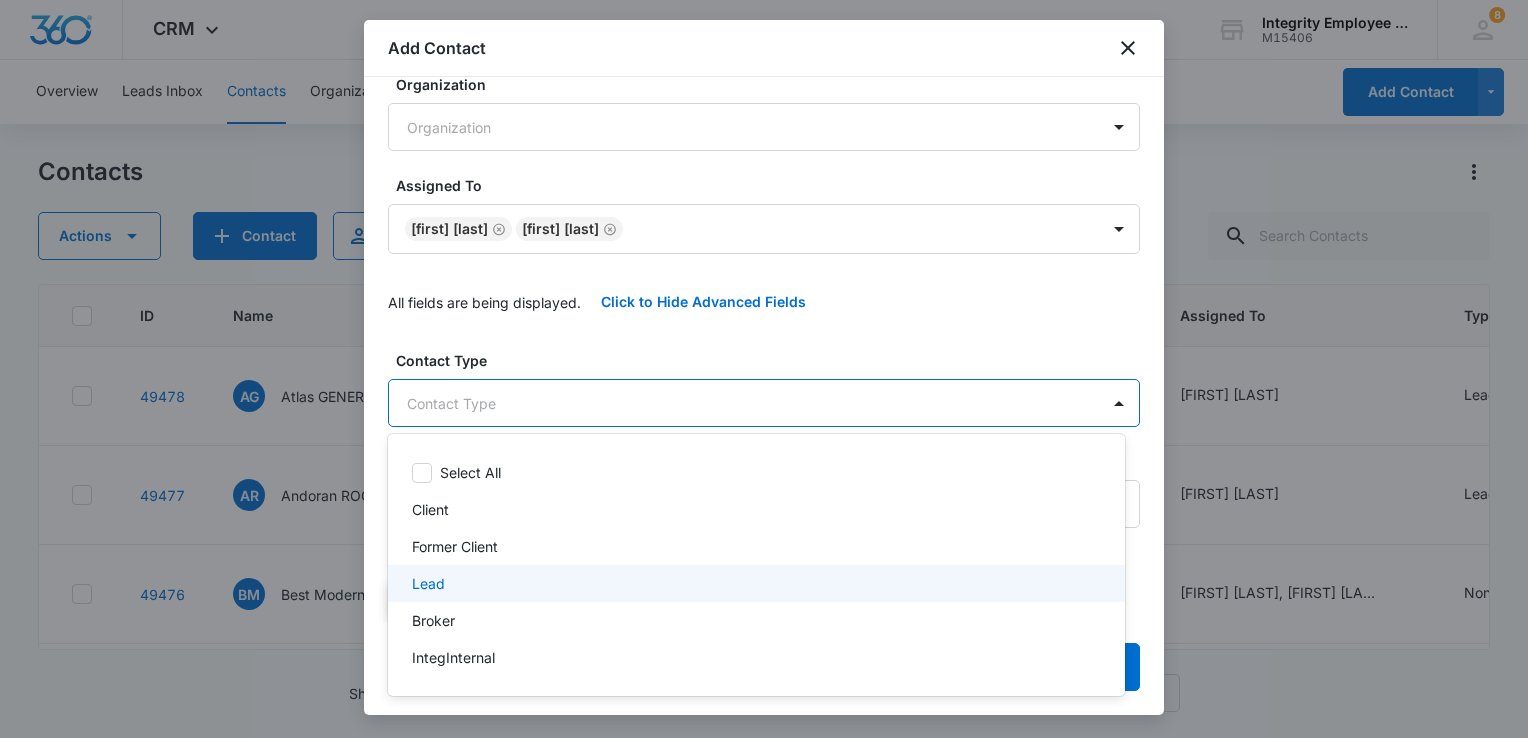 click on "Lead" at bounding box center (754, 583) 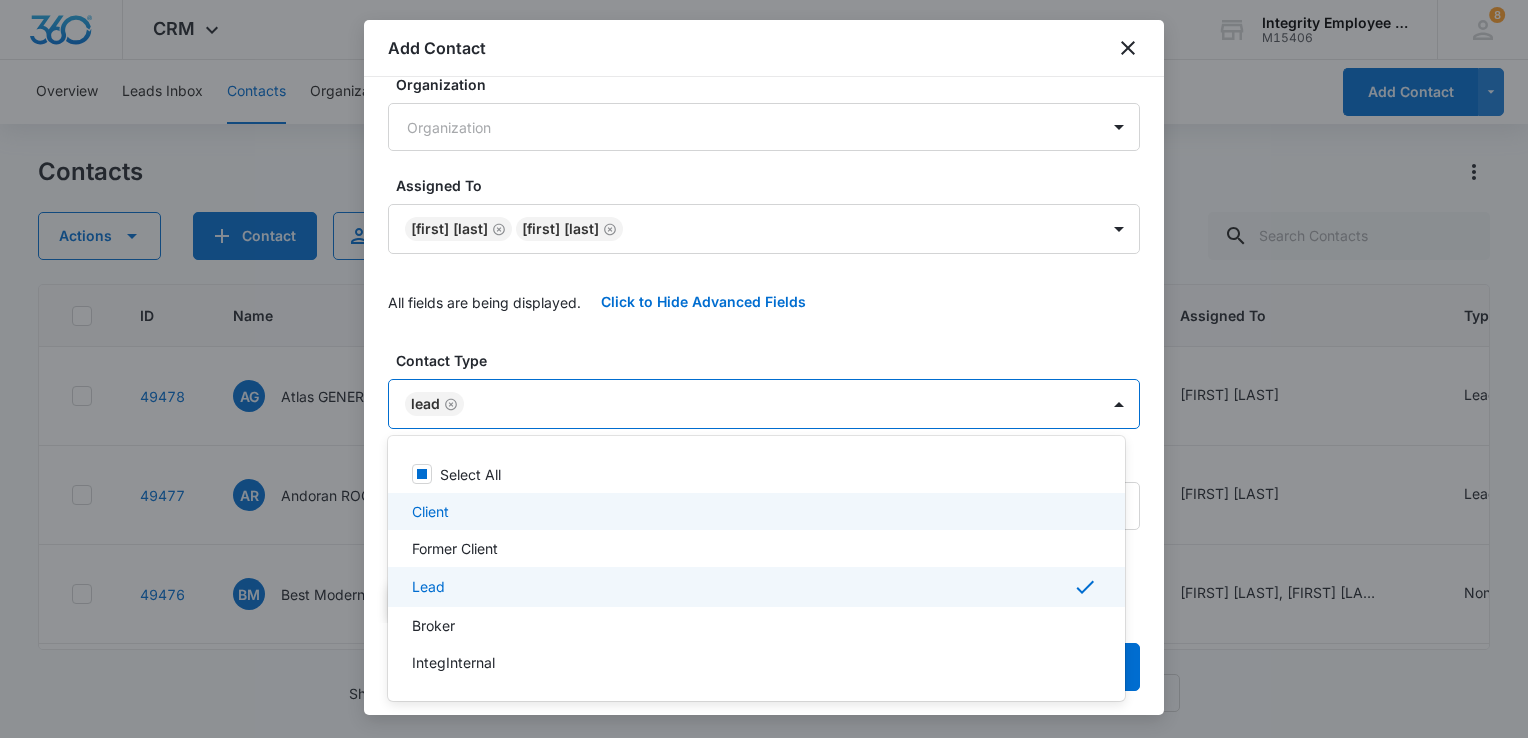 click at bounding box center [764, 369] 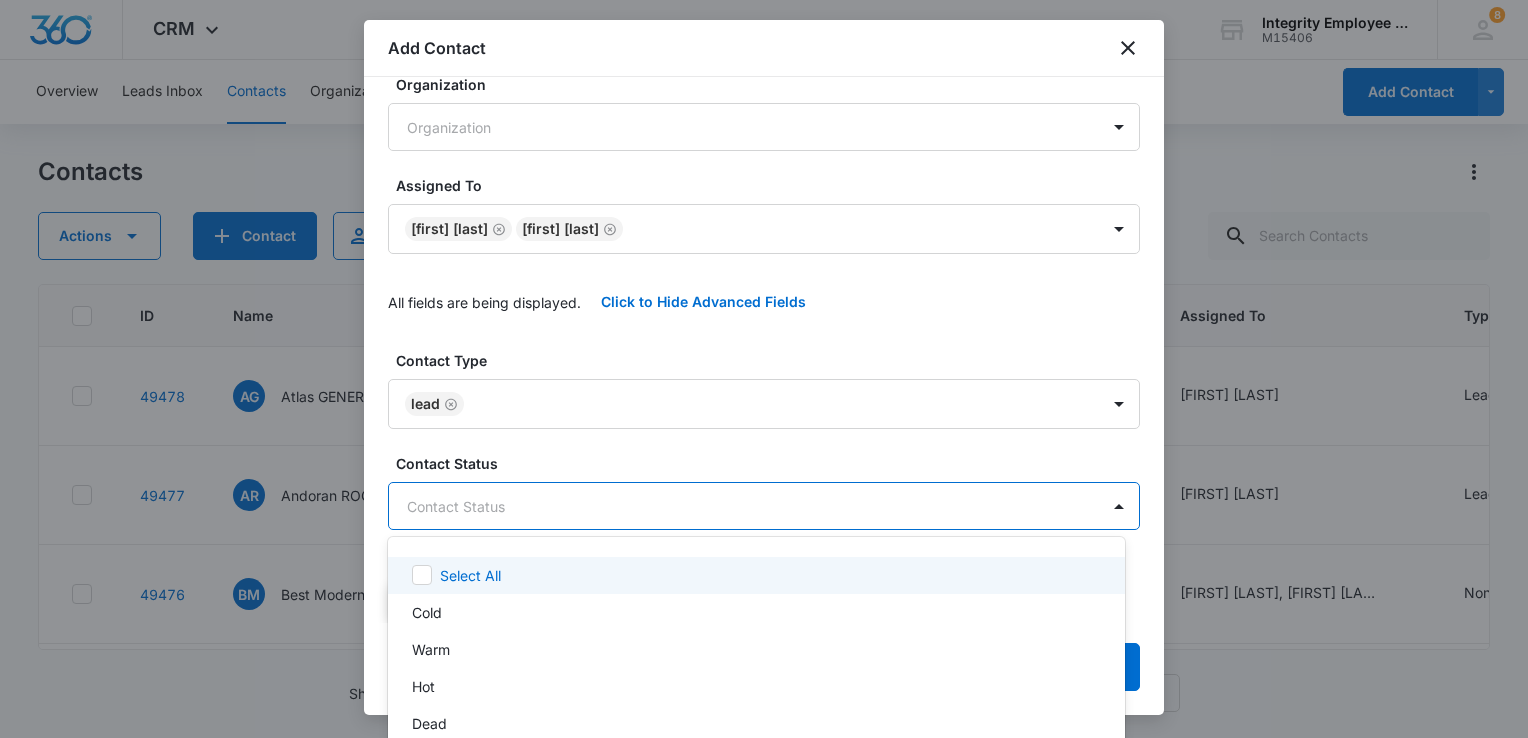 click on "CRM Apps Reputation Websites Forms CRM Email Social Shop Payments POS Content Ads Intelligence Files Brand Settings Integrity Employee Leasing M15406 Your Accounts View All 8 DV Dan Valentino daniel@integrityel.com My Profile 8 Notifications Support Logout Terms & Conditions   •   Privacy Policy Overview Leads Inbox Contacts Organizations History Deals Projects Tasks Calendar Lists Reports Settings Add Contact Contacts Actions Contact Import Contacts Filters (1) ID Name Contact #1 Phone Contact #1 Email Last History Assigned To Type Status Company Address Communication Contact #1 First Contact #1 Last Contact #2 First Contact #2 Last Contact #2 Phone 49478 AG Atlas GENERAL CONTRACTING INC DBA (239) 772-3230 jake@atlasgencontracting.com Aug 5, 2025 by Dan Valentino Task added: 'SQL' View More Add History Dan Valentino Lead Cold --- --- Jake --- --- --- --- 49477 AR Andoran ROOFING LLC (941) 255-1425 andoranroofing@comcast.net Aug 4, 2025 by Dan Valentino Task added: 'SQL' View More Add History Lead Warm BM" at bounding box center [764, 369] 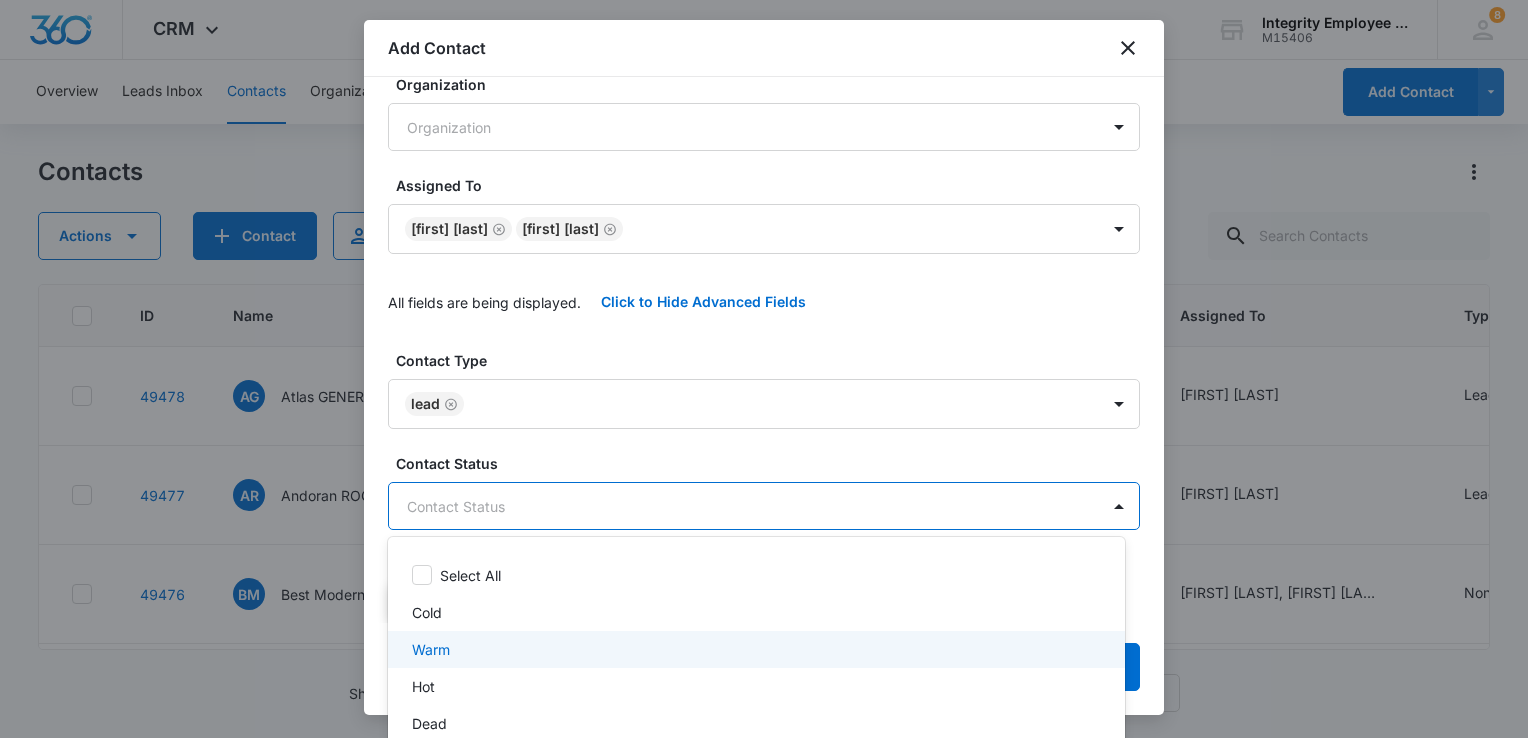 click on "Warm" at bounding box center [431, 649] 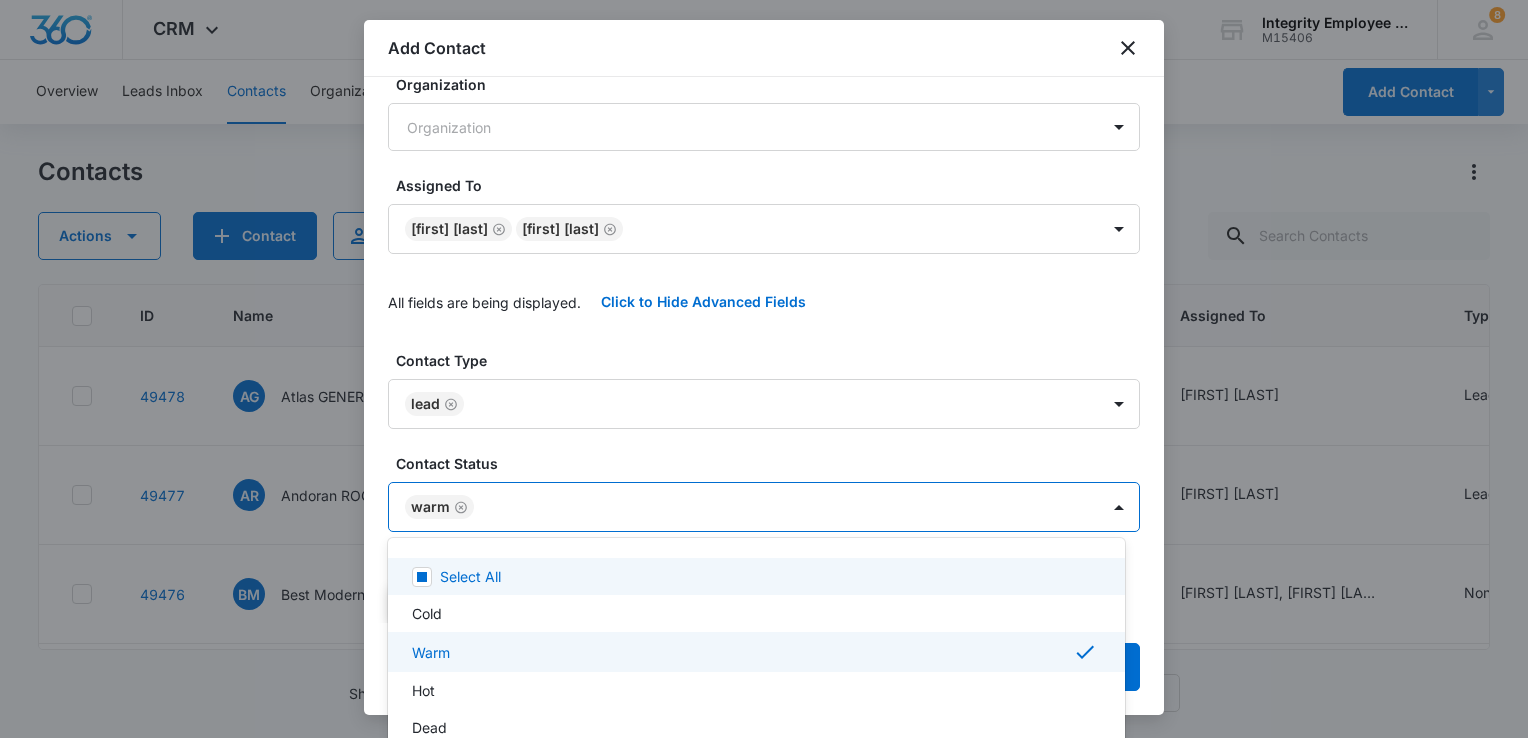 click at bounding box center [764, 369] 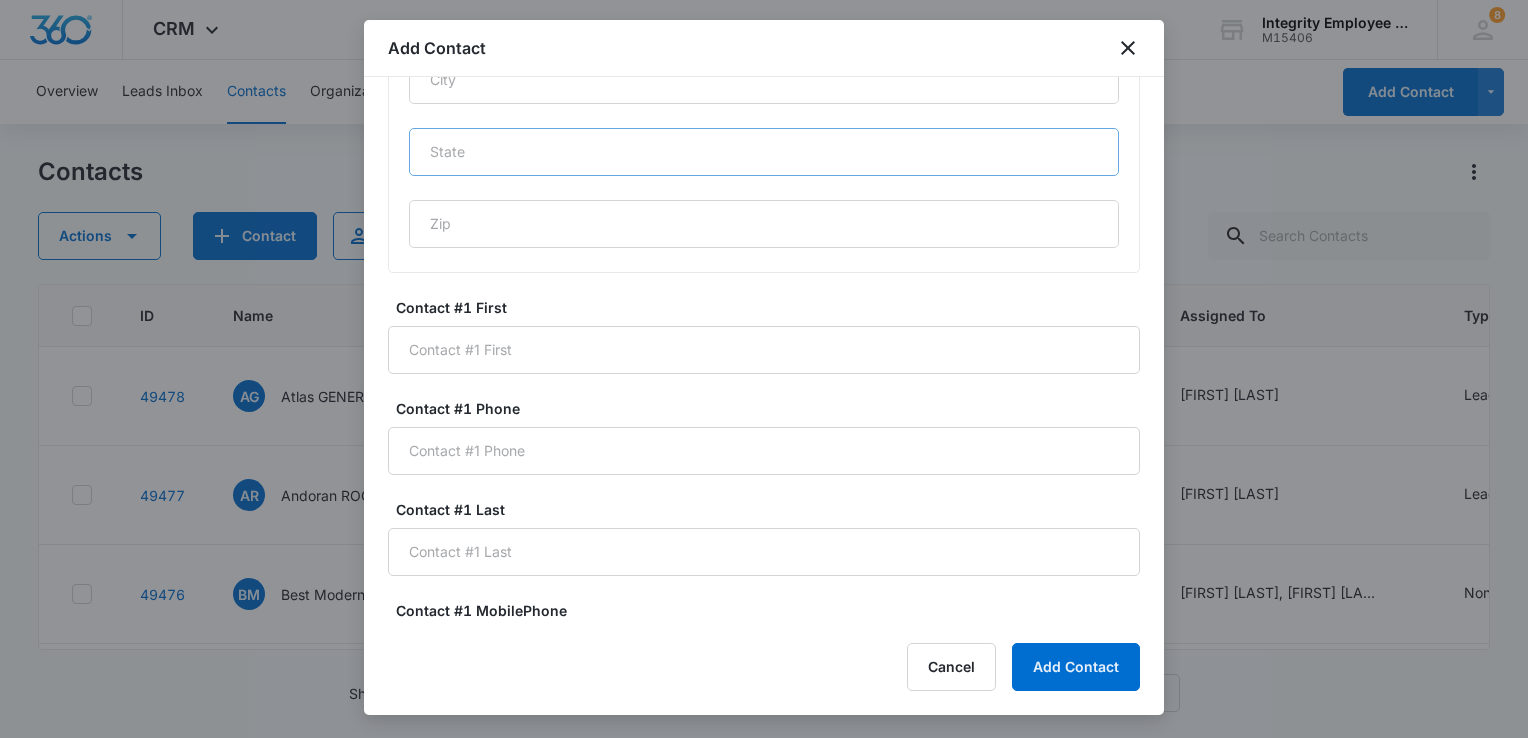 scroll, scrollTop: 1232, scrollLeft: 0, axis: vertical 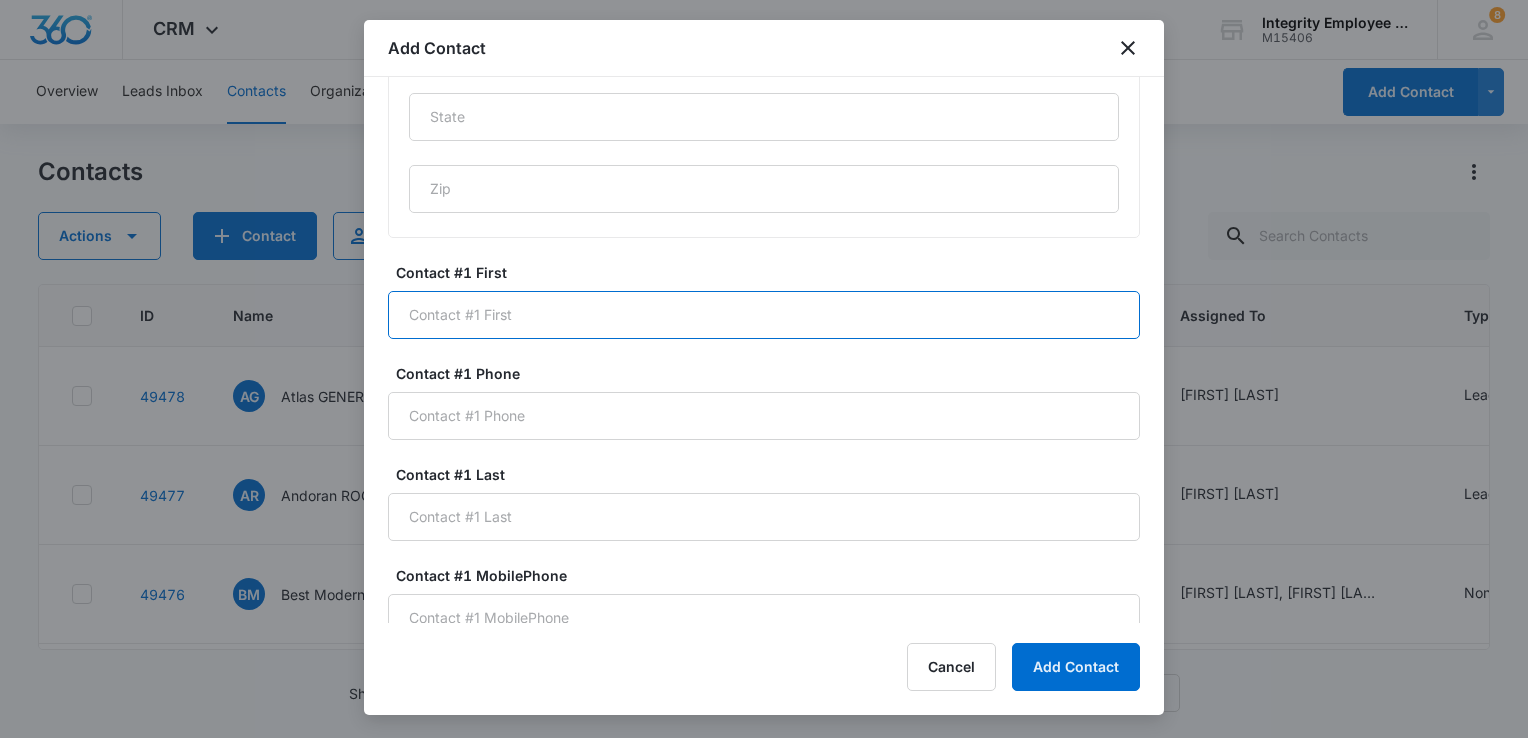 click on "Contact #1 First" at bounding box center (764, 315) 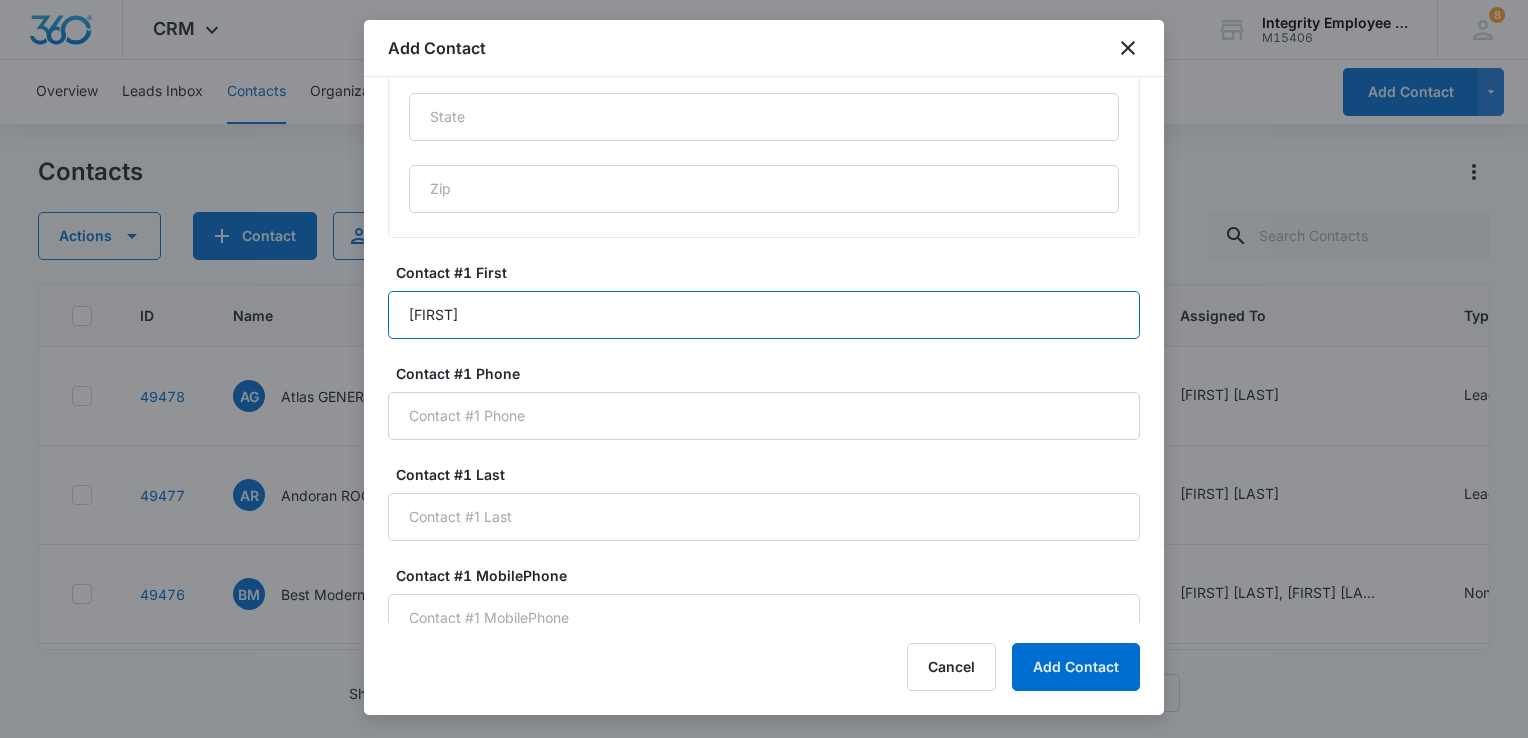 type on "[FIRST]" 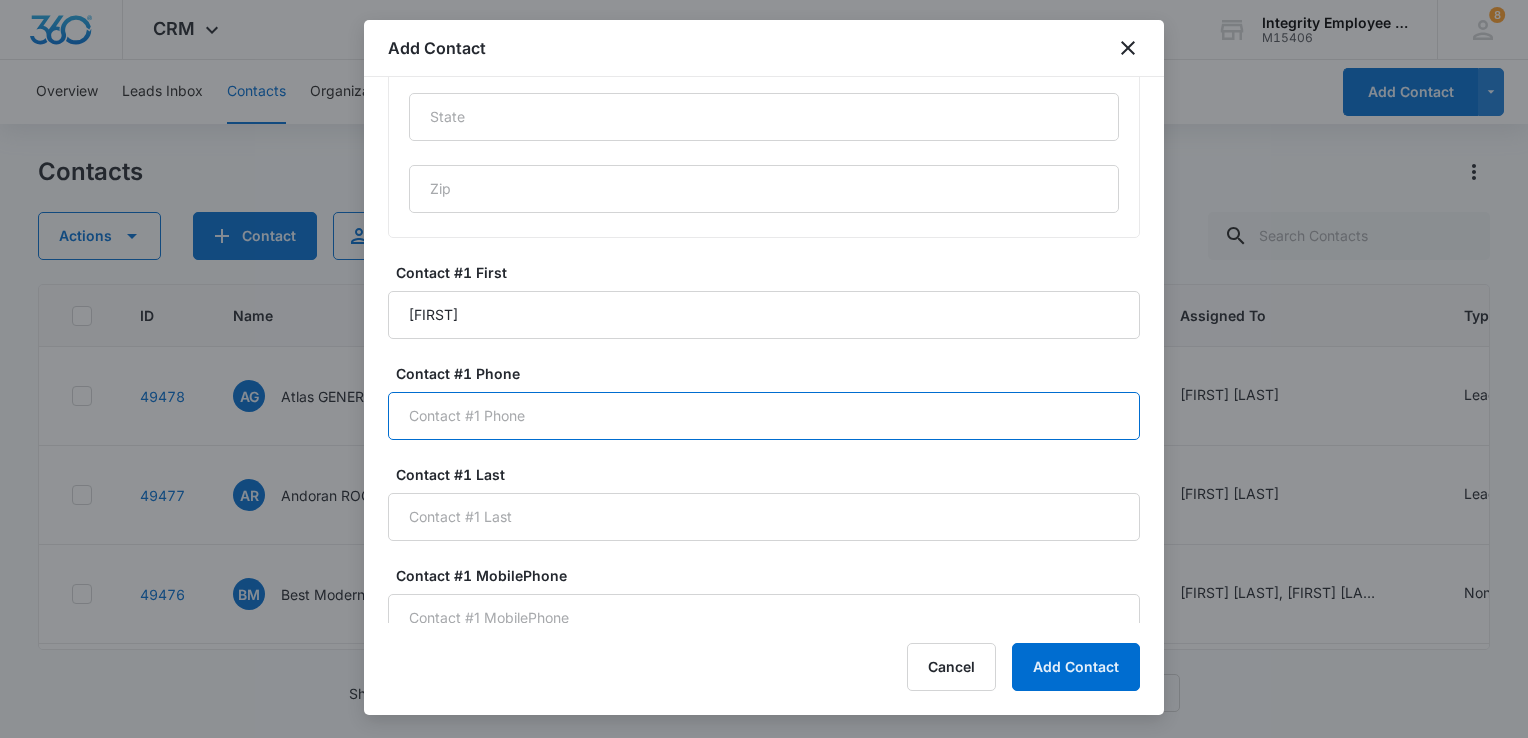 paste on "(555) 555-5555" 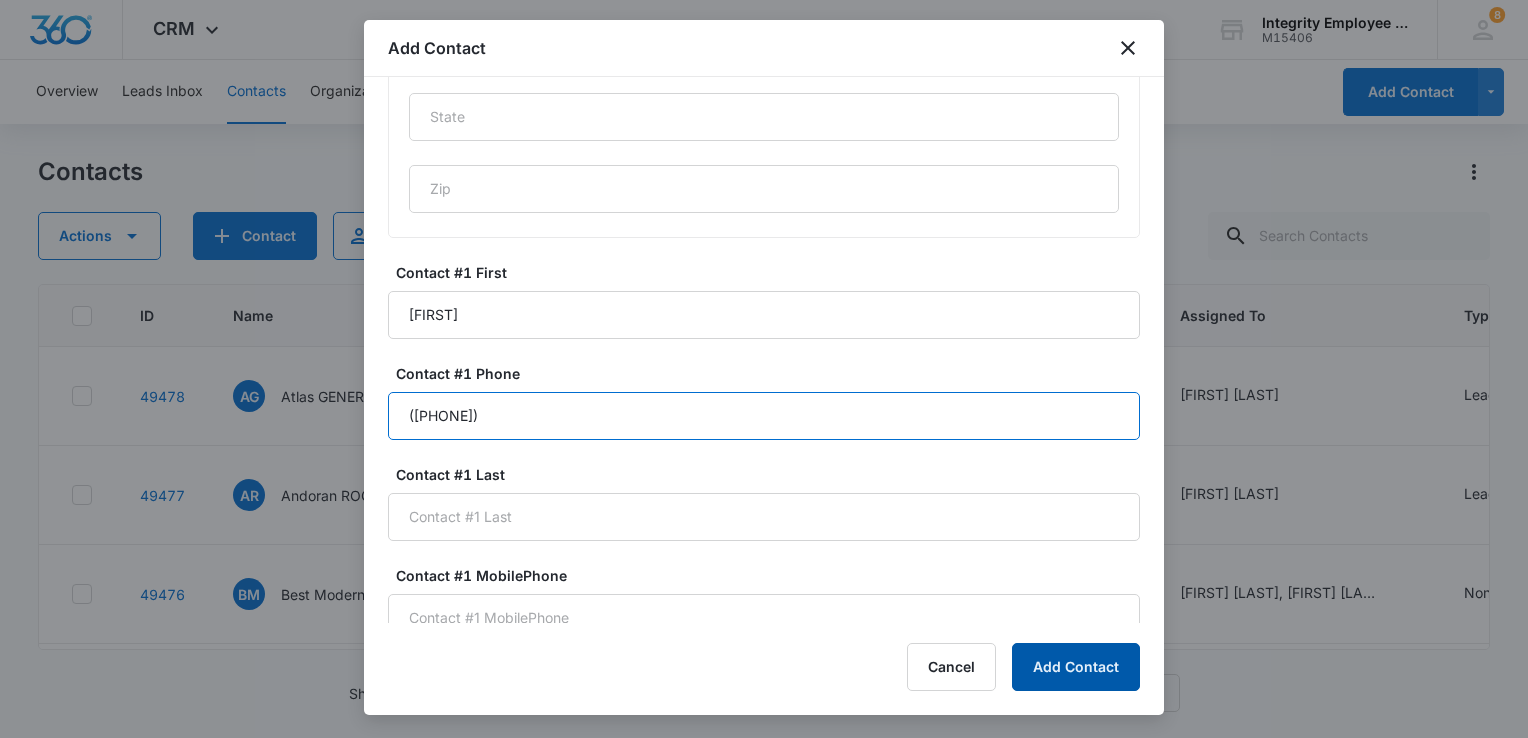 type on "(555) 555-5555" 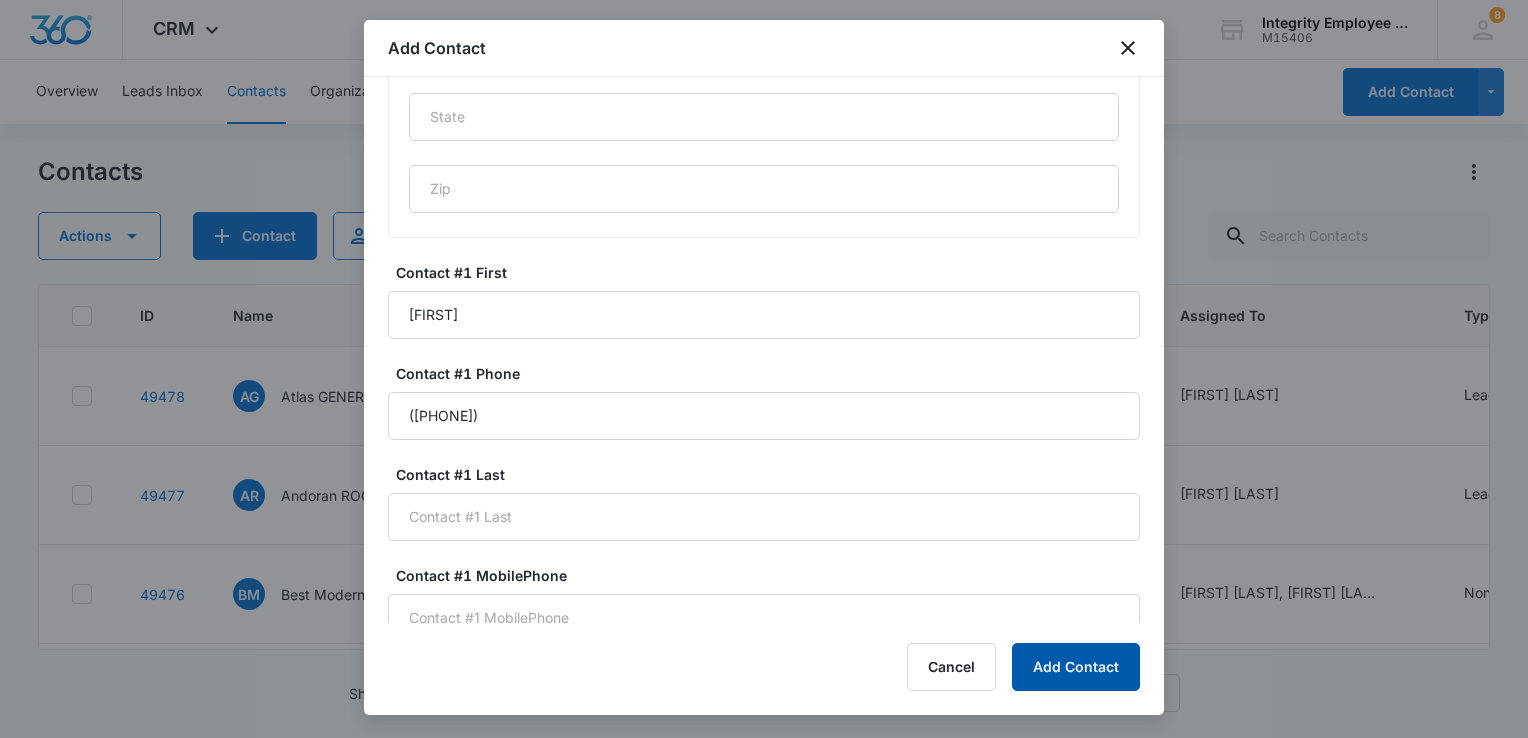 click on "Add Contact" at bounding box center [1076, 667] 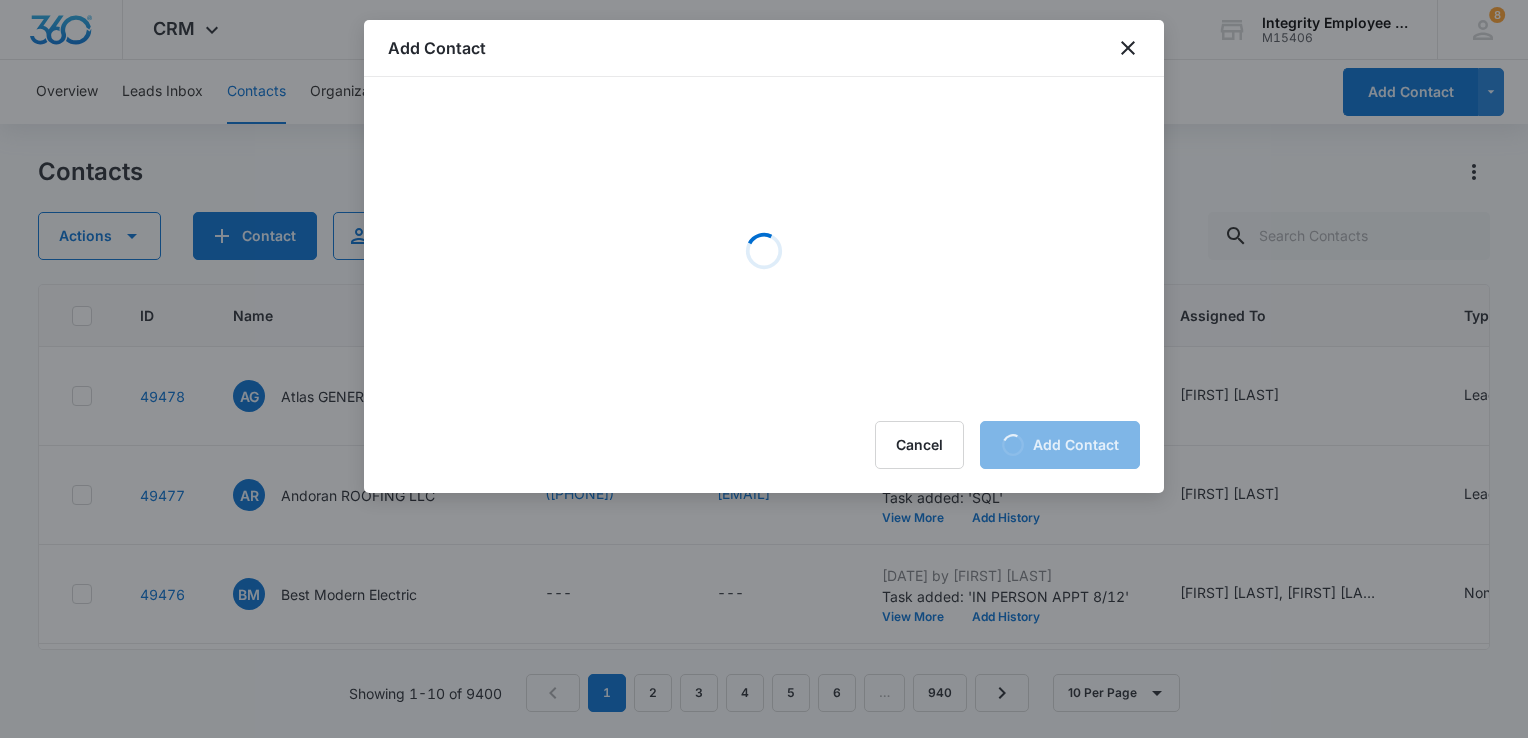 scroll, scrollTop: 0, scrollLeft: 0, axis: both 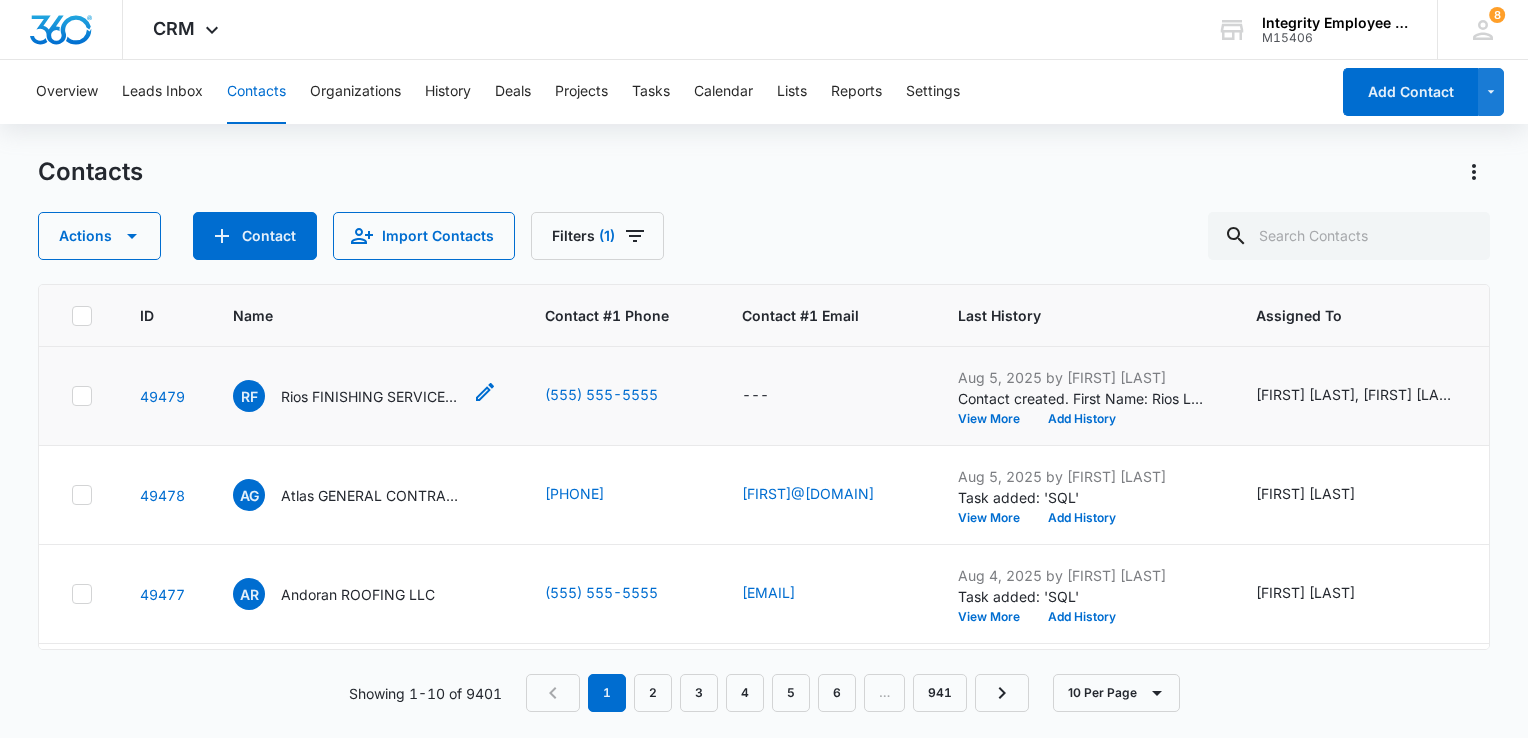 click on "Rios FINISHING SERVICES LLC" at bounding box center [371, 396] 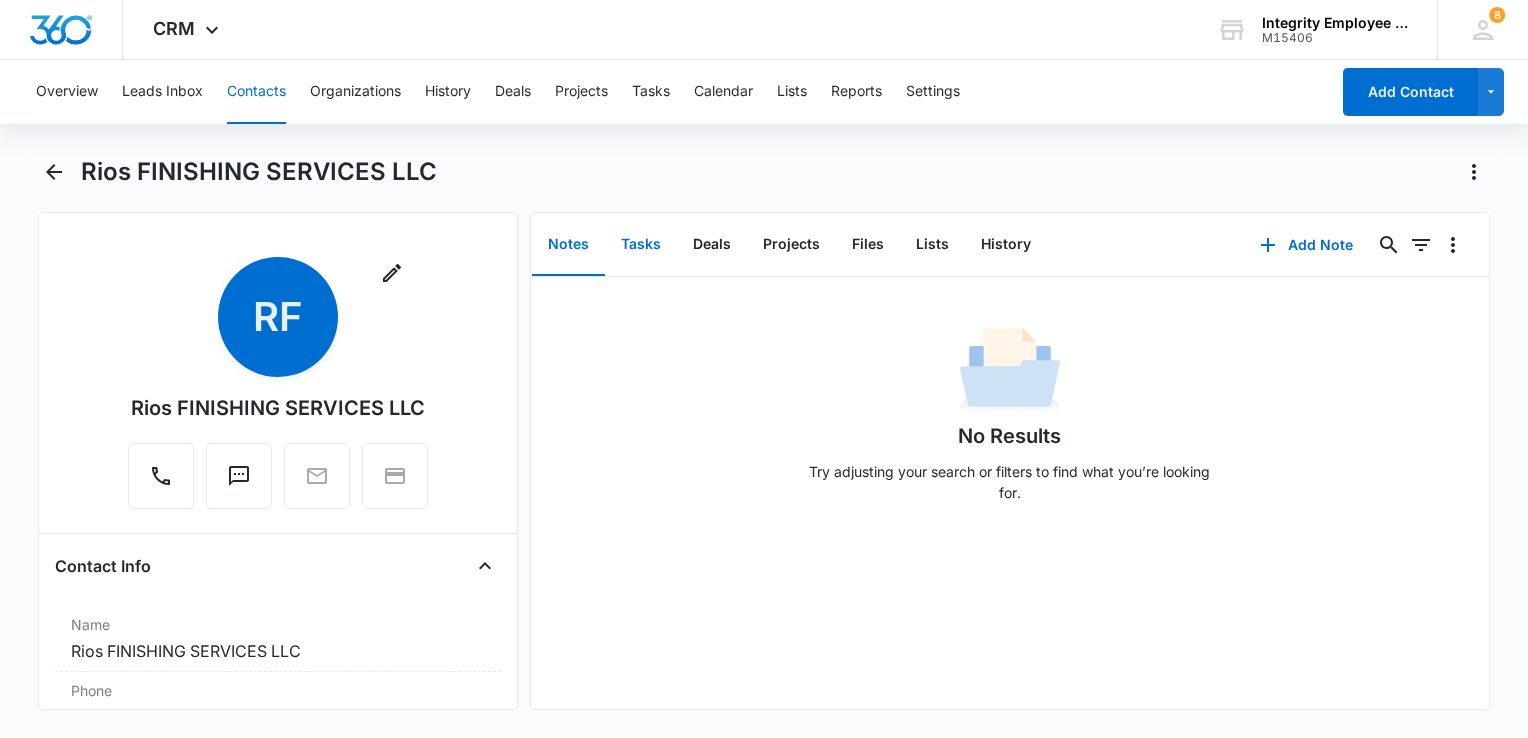 click on "Tasks" at bounding box center (641, 245) 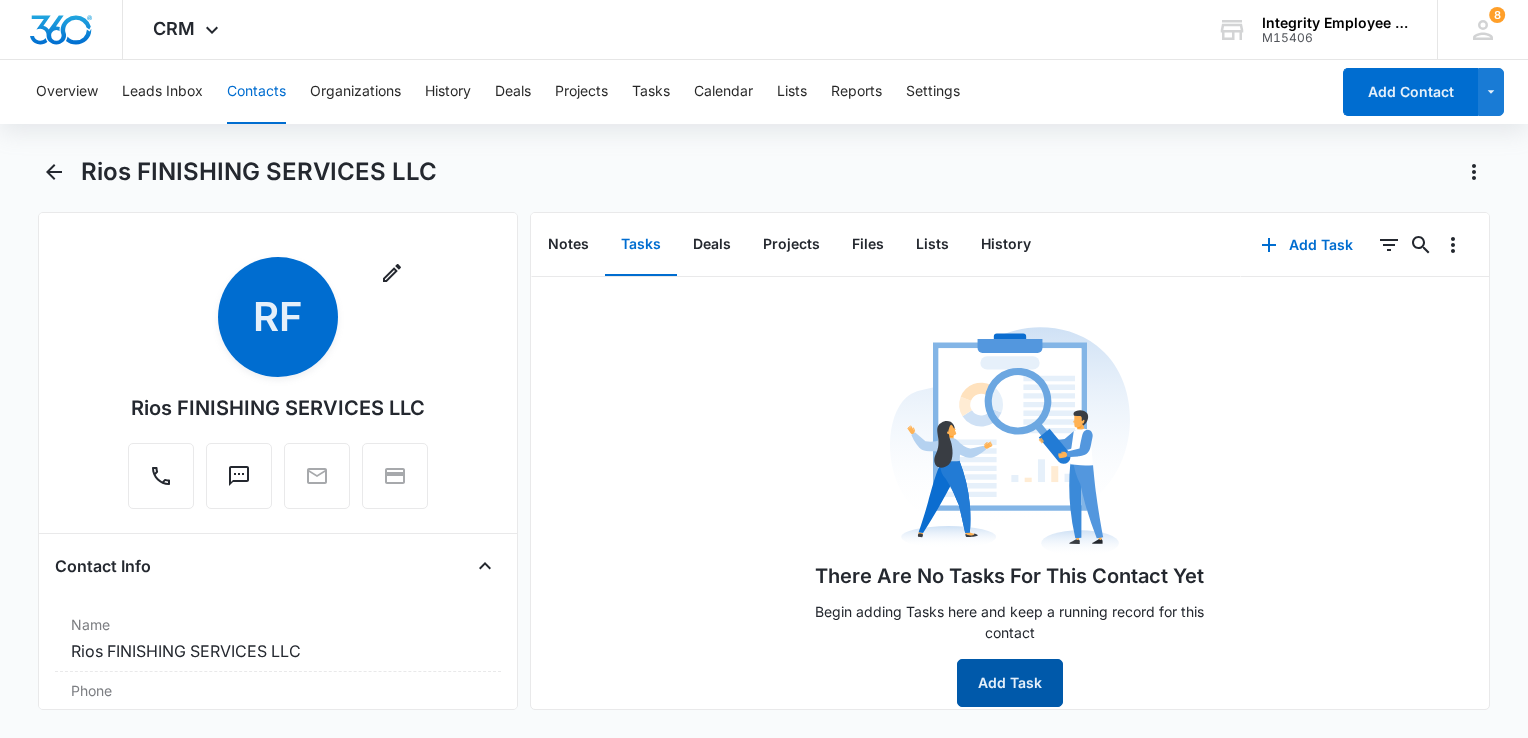 click on "Add Task" at bounding box center [1010, 683] 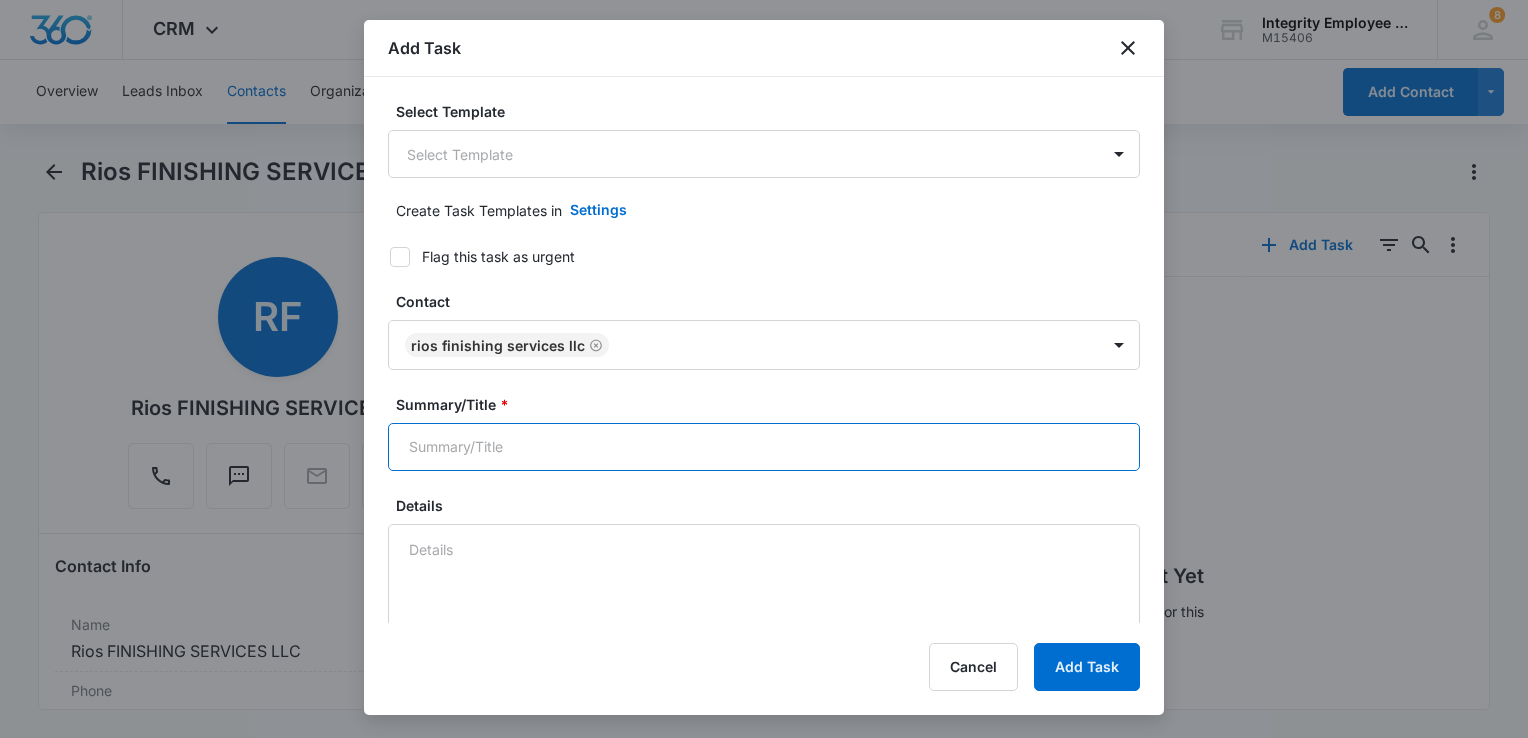 click on "Summary/Title *" at bounding box center [764, 447] 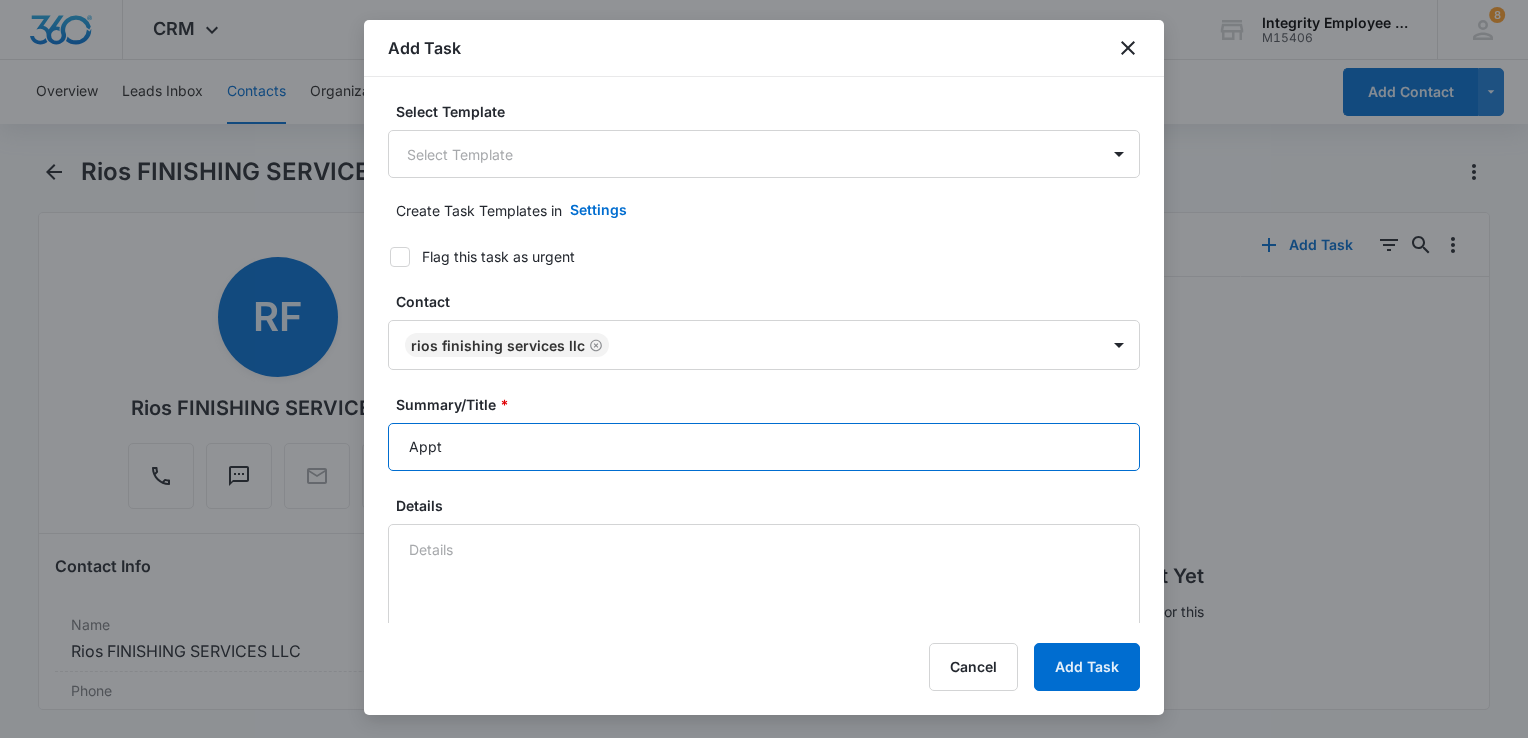 type on "Appt" 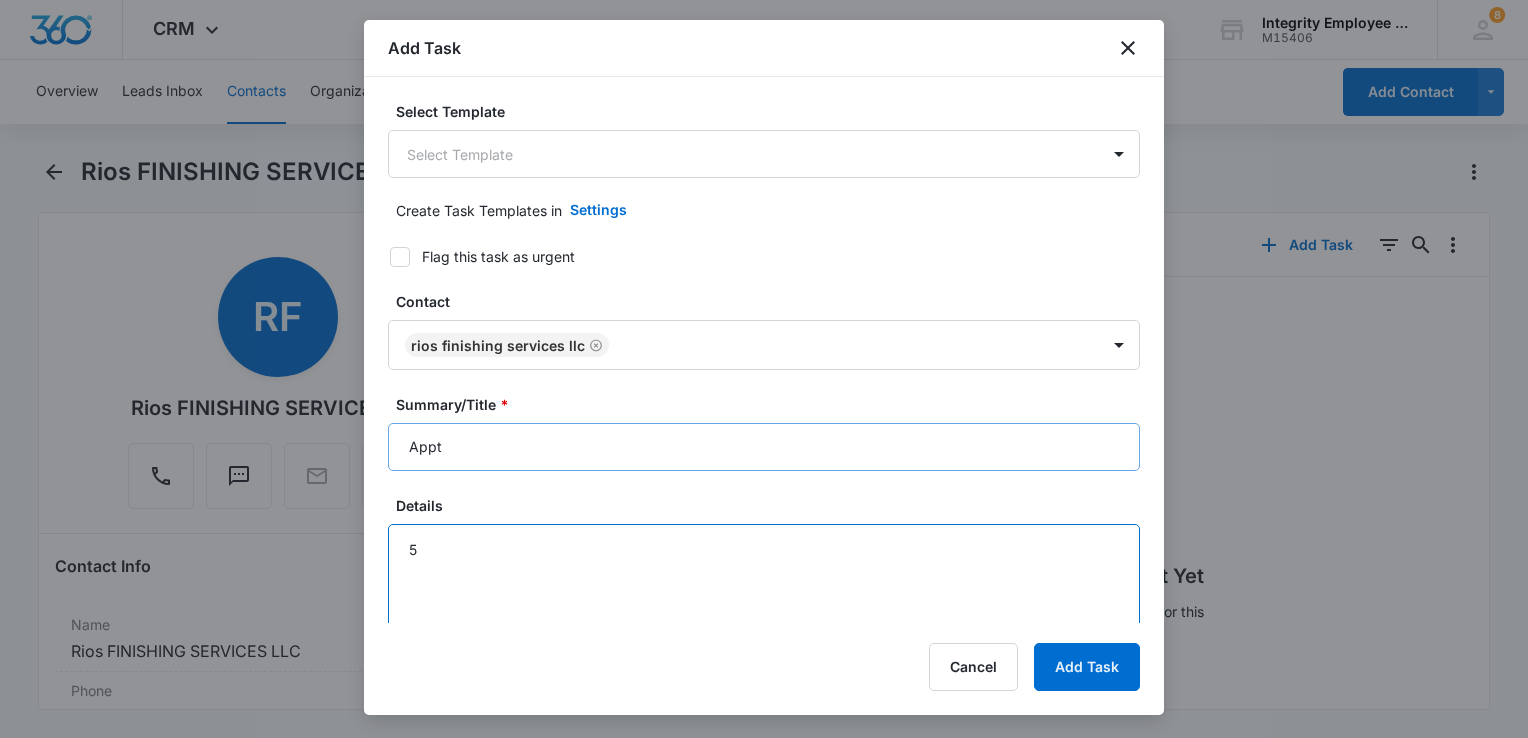 type on "5" 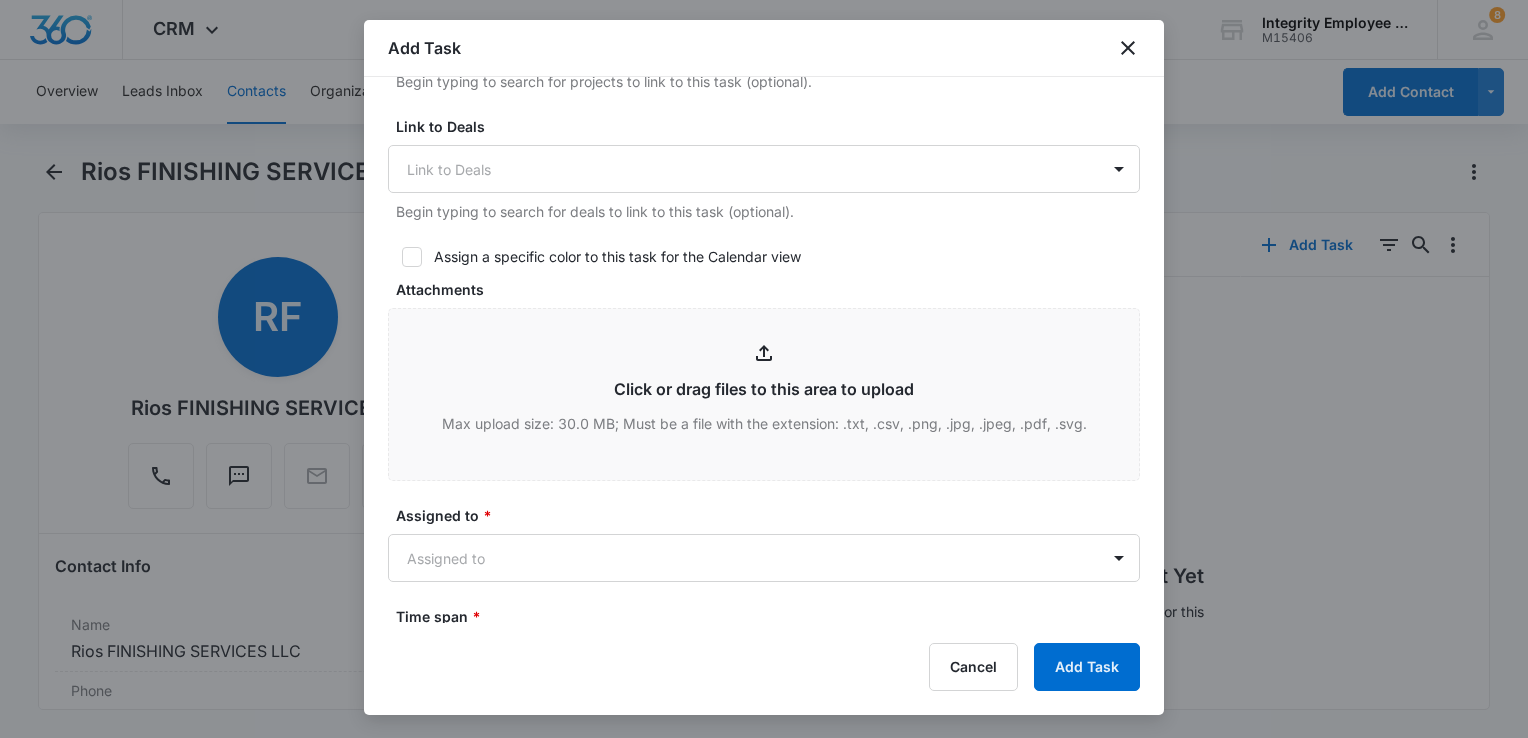 scroll, scrollTop: 900, scrollLeft: 0, axis: vertical 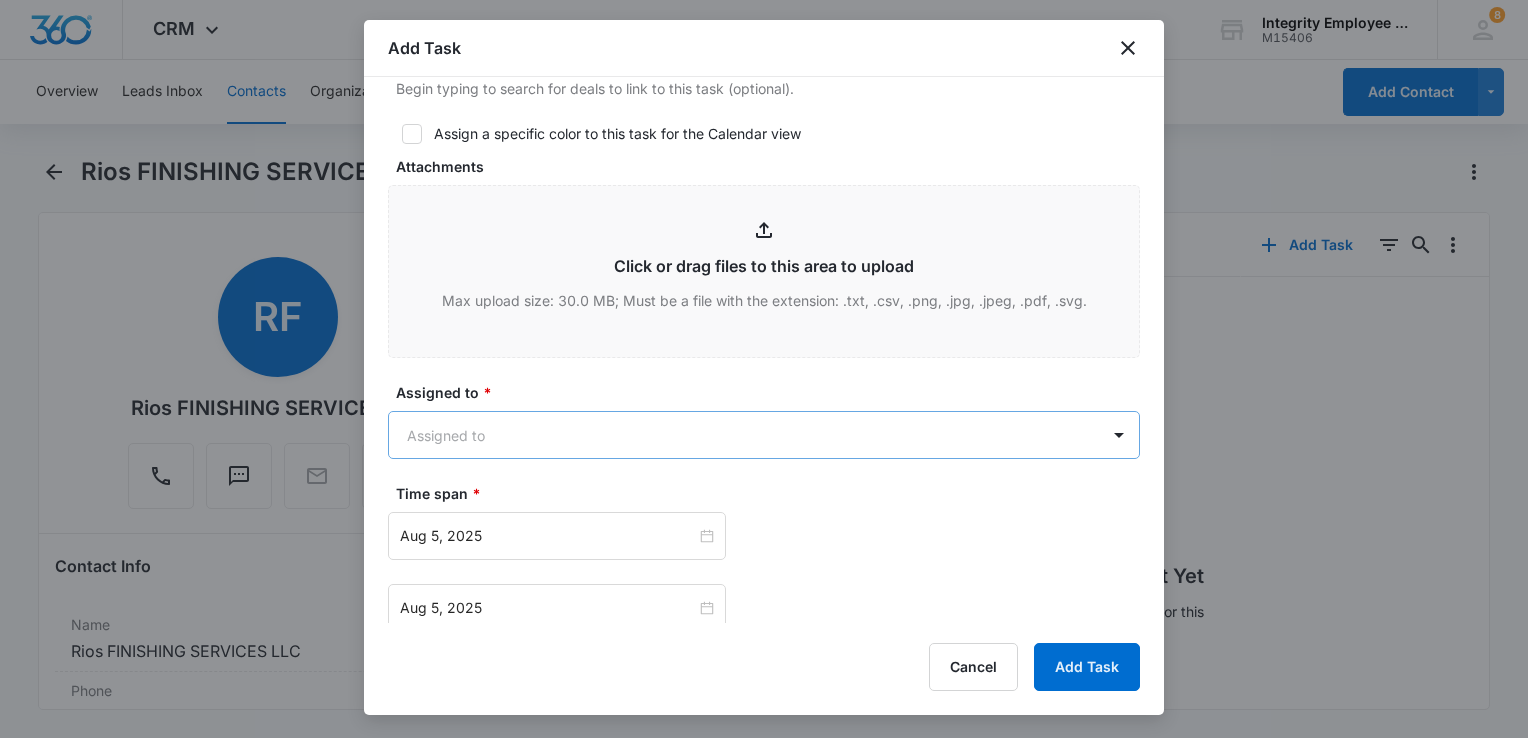 type on "8/5- Appointment set with [FIRST] for Tuesday at 9:30.  5645 code, with ADP from what it looks like and had problems between them and his accountant.  10/4 renewal." 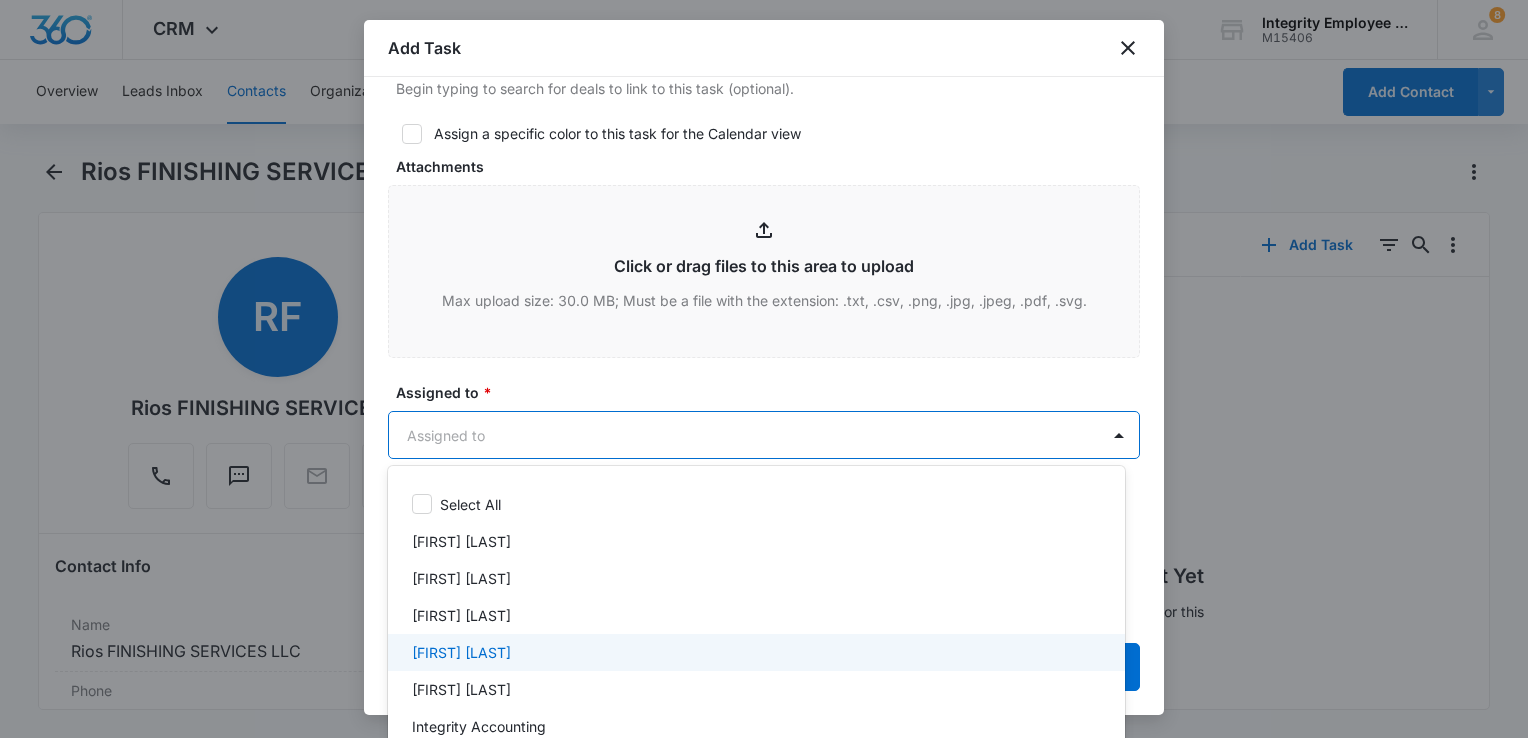 click on "[FIRST] [LAST]" at bounding box center [756, 652] 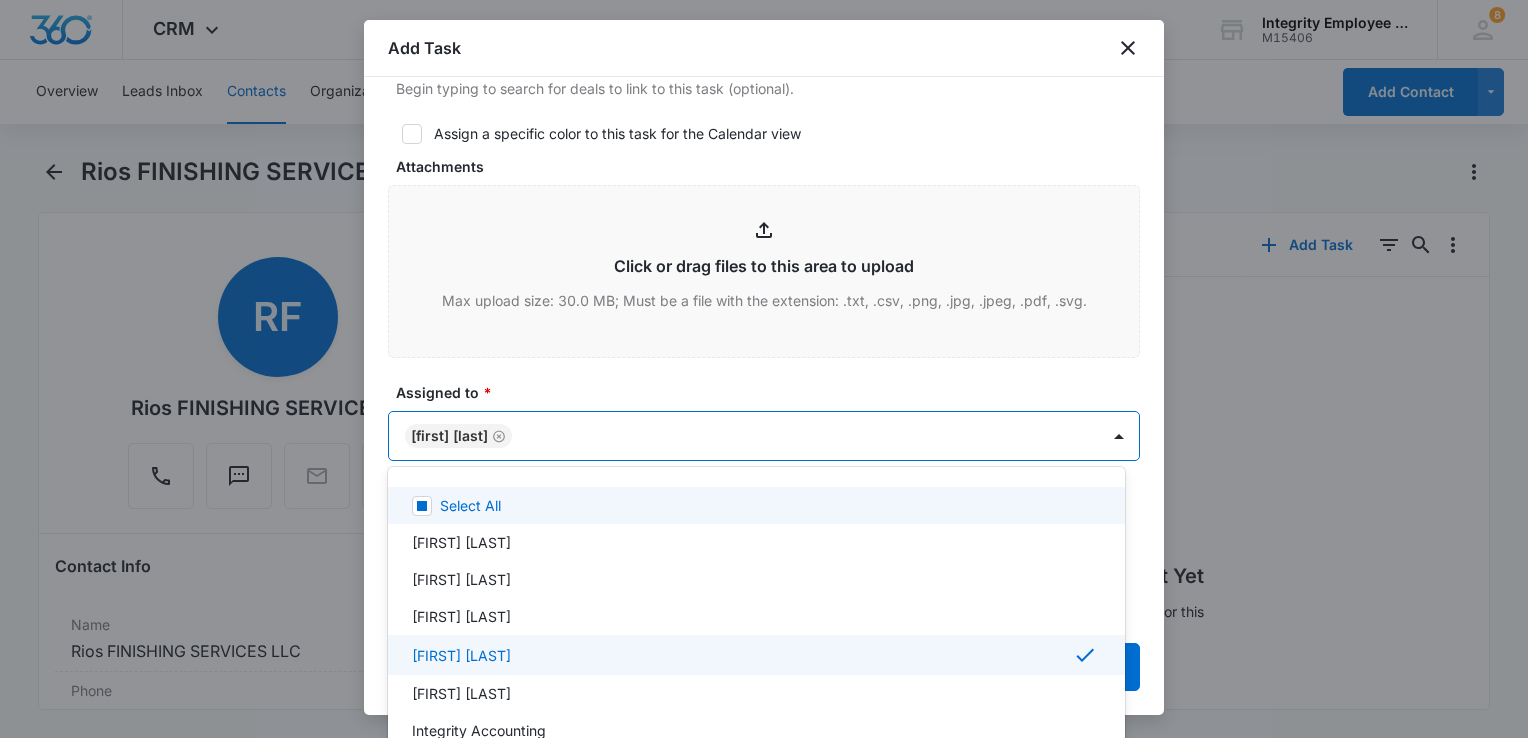 click at bounding box center [764, 369] 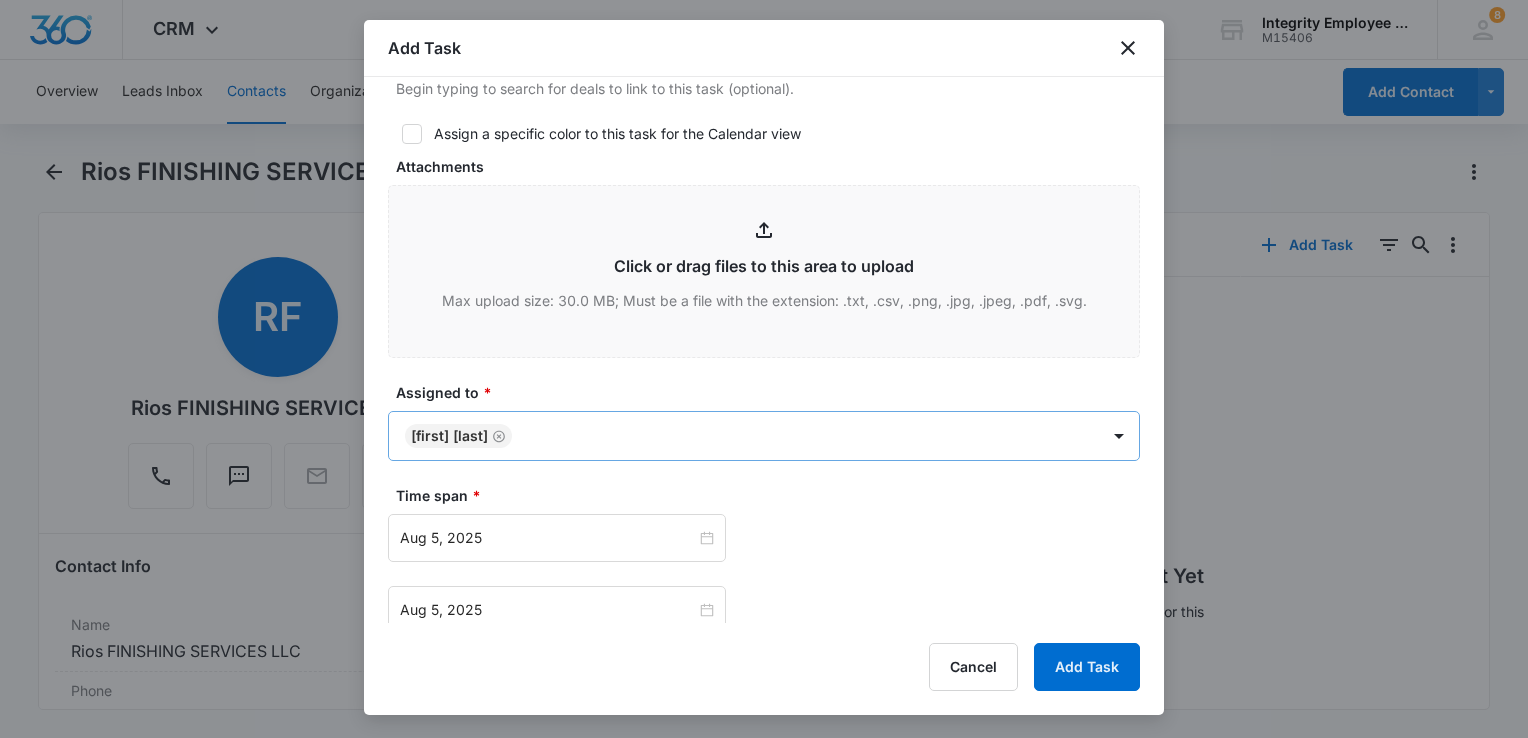 click on "CRM Apps Reputation Websites Forms CRM Email Social Shop Payments POS Content Ads Intelligence Files Brand Settings Integrity Employee Leasing M15406 Your Accounts View All 8 DV [FIRST] [LAST] [EMAIL] My Profile 8 Notifications Support Logout Terms & Conditions &nbsp; • &nbsp; Privacy Policy Overview Leads Inbox Contacts Organizations History Deals Projects Tasks Calendar Lists Reports Settings Add Contact Rios FINISHING SERVICES LLC Remove RF Rios FINISHING SERVICES LLC Contact Info Name Cancel Save Changes Rios FINISHING SERVICES LLC Phone Cancel Save Changes ([PHONE]) Email Cancel Save Changes --- Organization Cancel Save Changes --- Address Cancel Save Changes --- Details Source Cancel Save Changes Insurance X Date Contact Type Cancel Save Changes Lead Contact Status Cancel Save Changes Warm Assigned To Cancel Save Changes [FIRST] [LAST], Reuel Rivera Tags Cancel Save Changes --- Next Contact Date Cancel Save Changes --- Color Tag Current Color: Cancel Save Changes Payments ID ID 49479 Created" at bounding box center [764, 369] 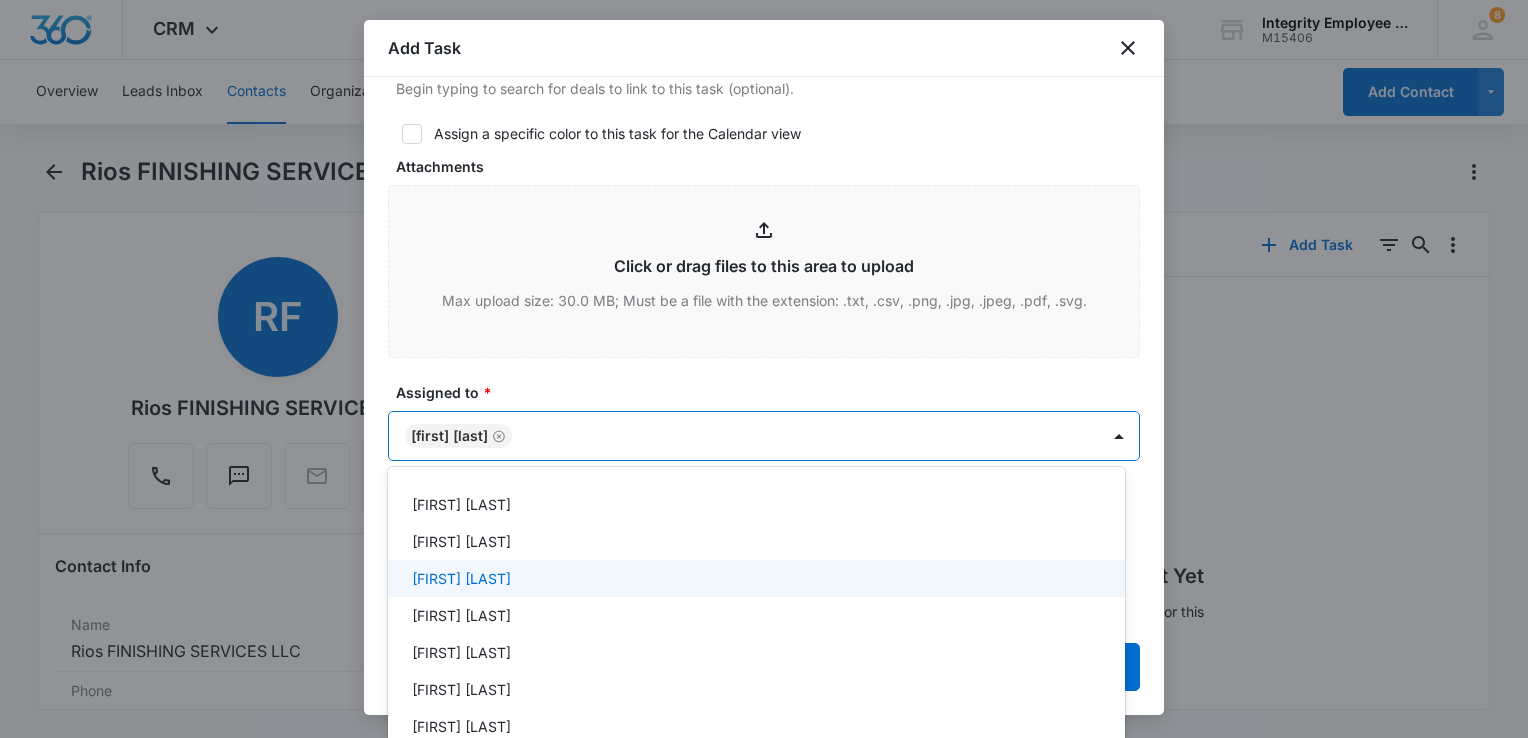 scroll, scrollTop: 303, scrollLeft: 0, axis: vertical 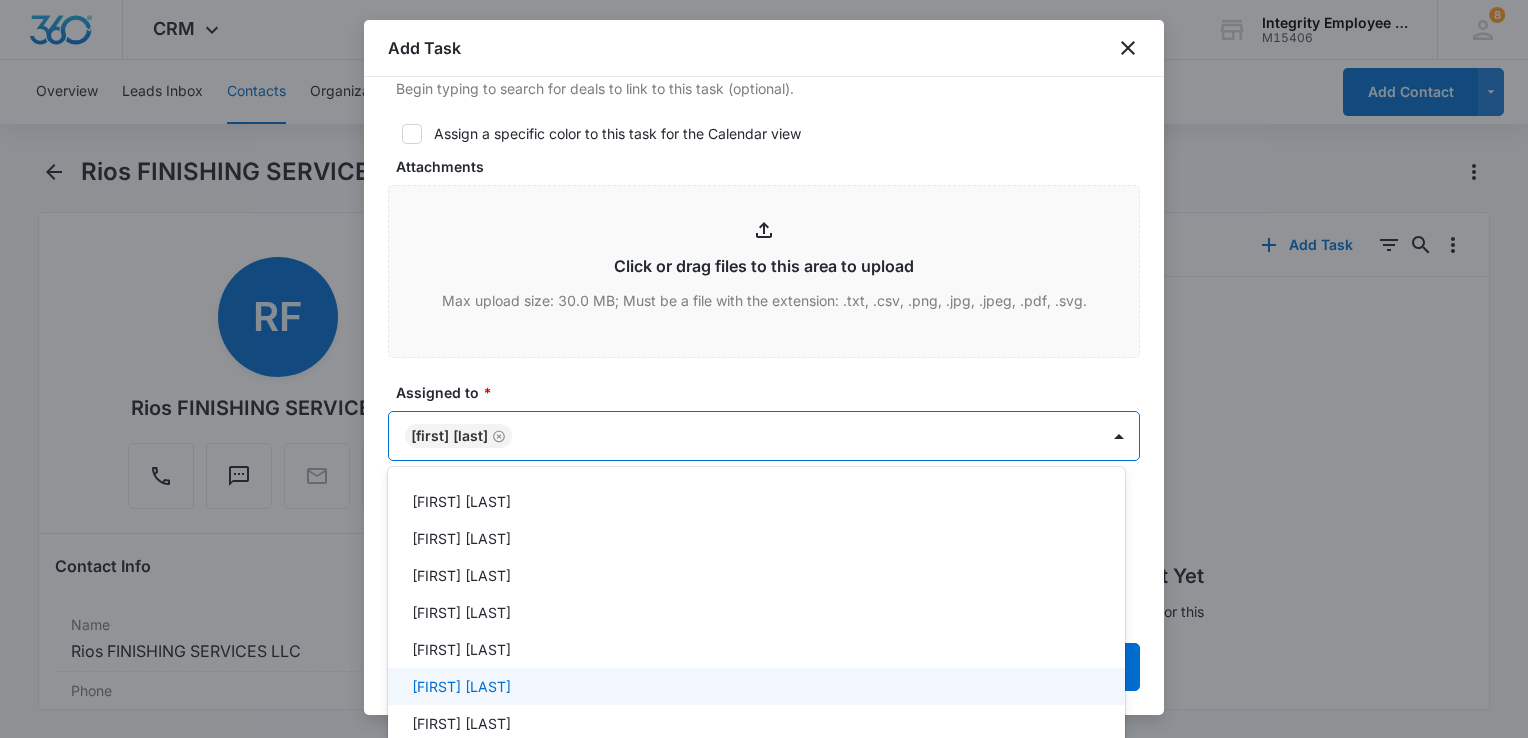 click on "[FIRST] [LAST]" at bounding box center [461, 686] 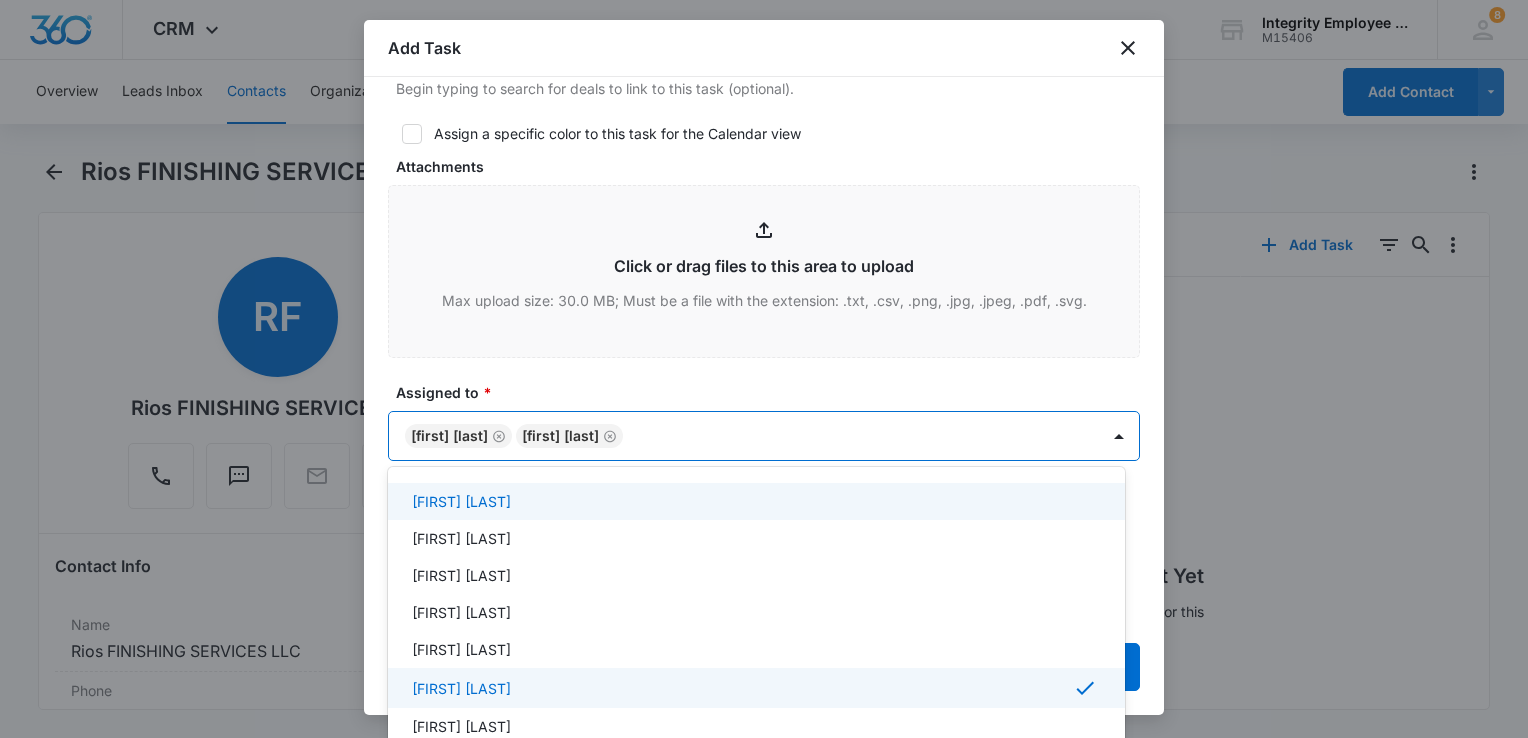 click at bounding box center [764, 369] 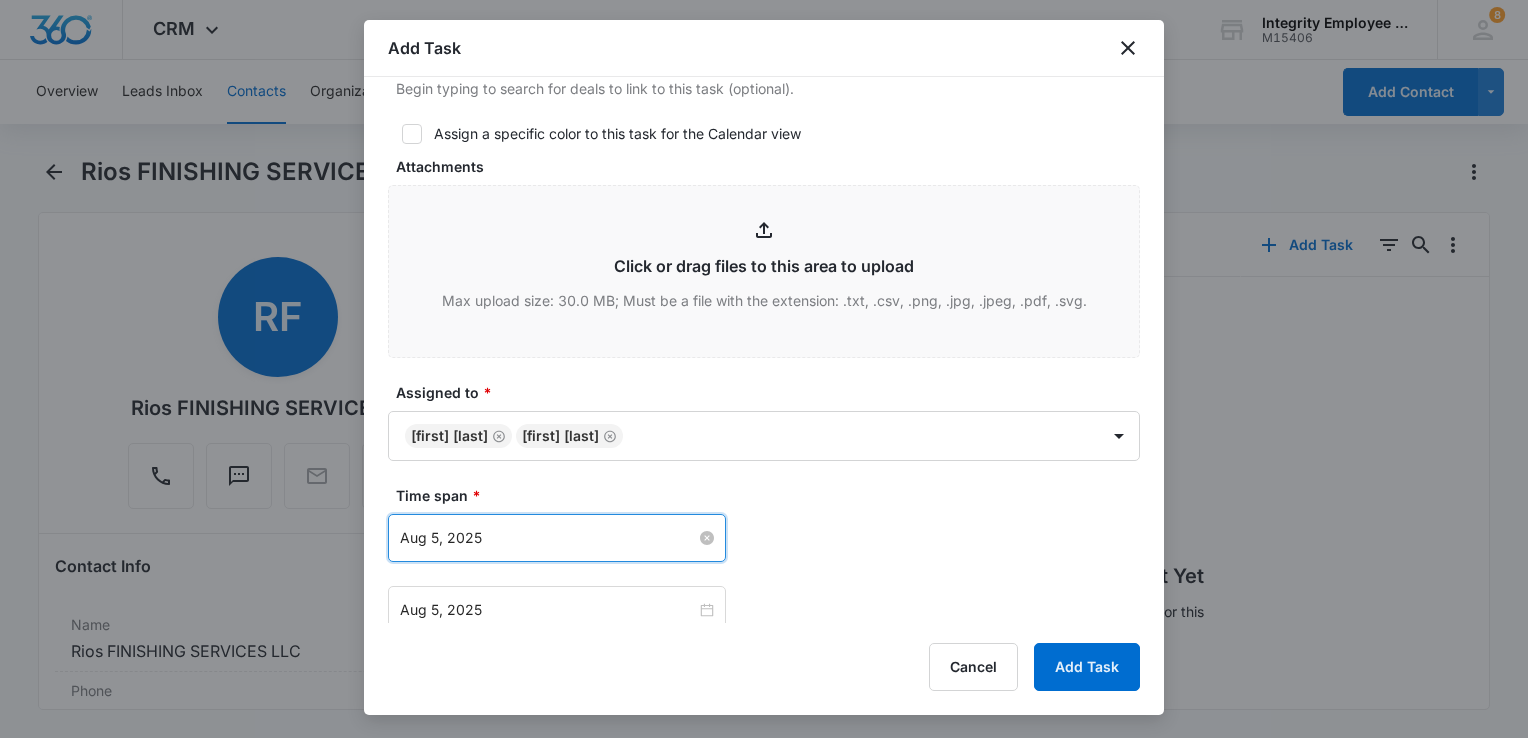 click on "Aug 5, 2025" at bounding box center [548, 538] 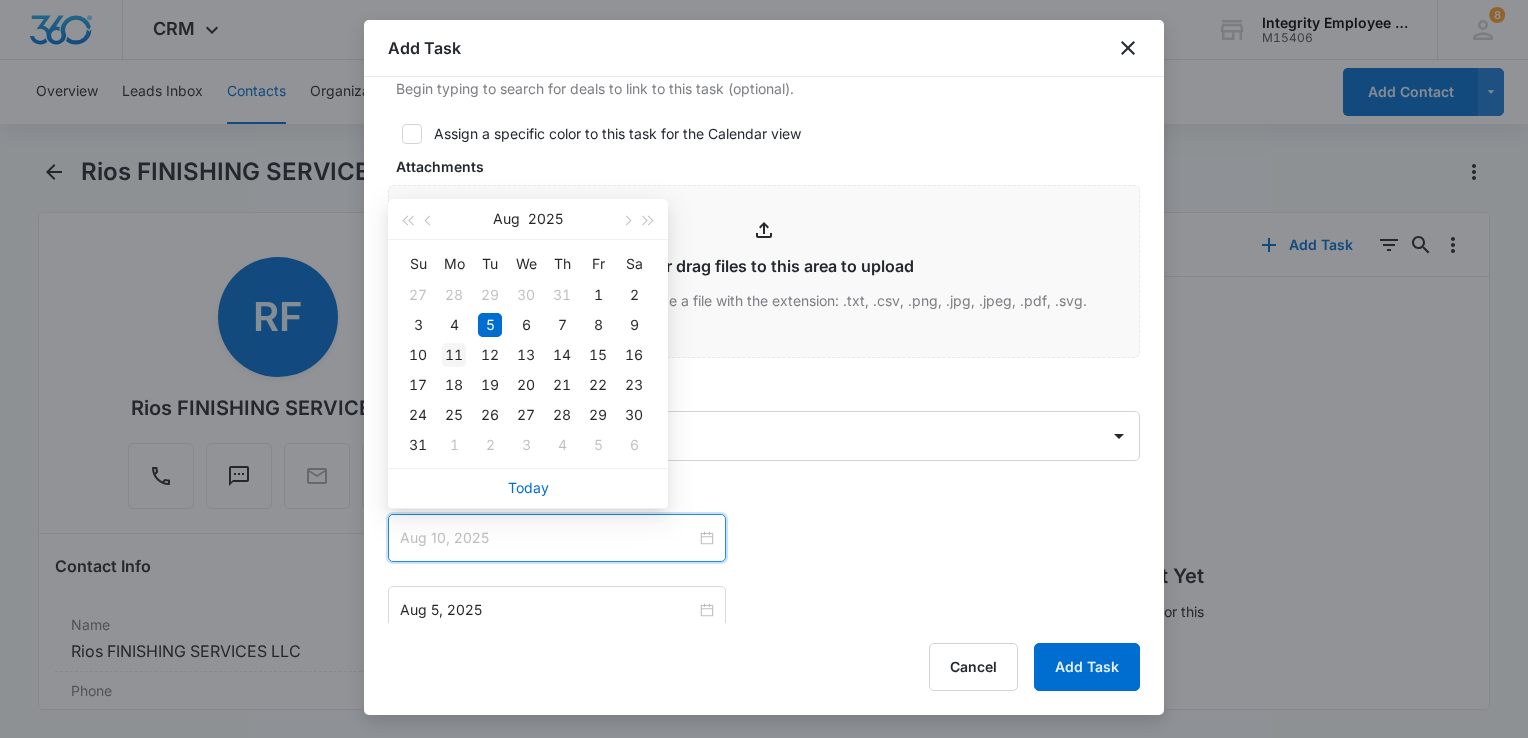 type on "Aug 11, 2025" 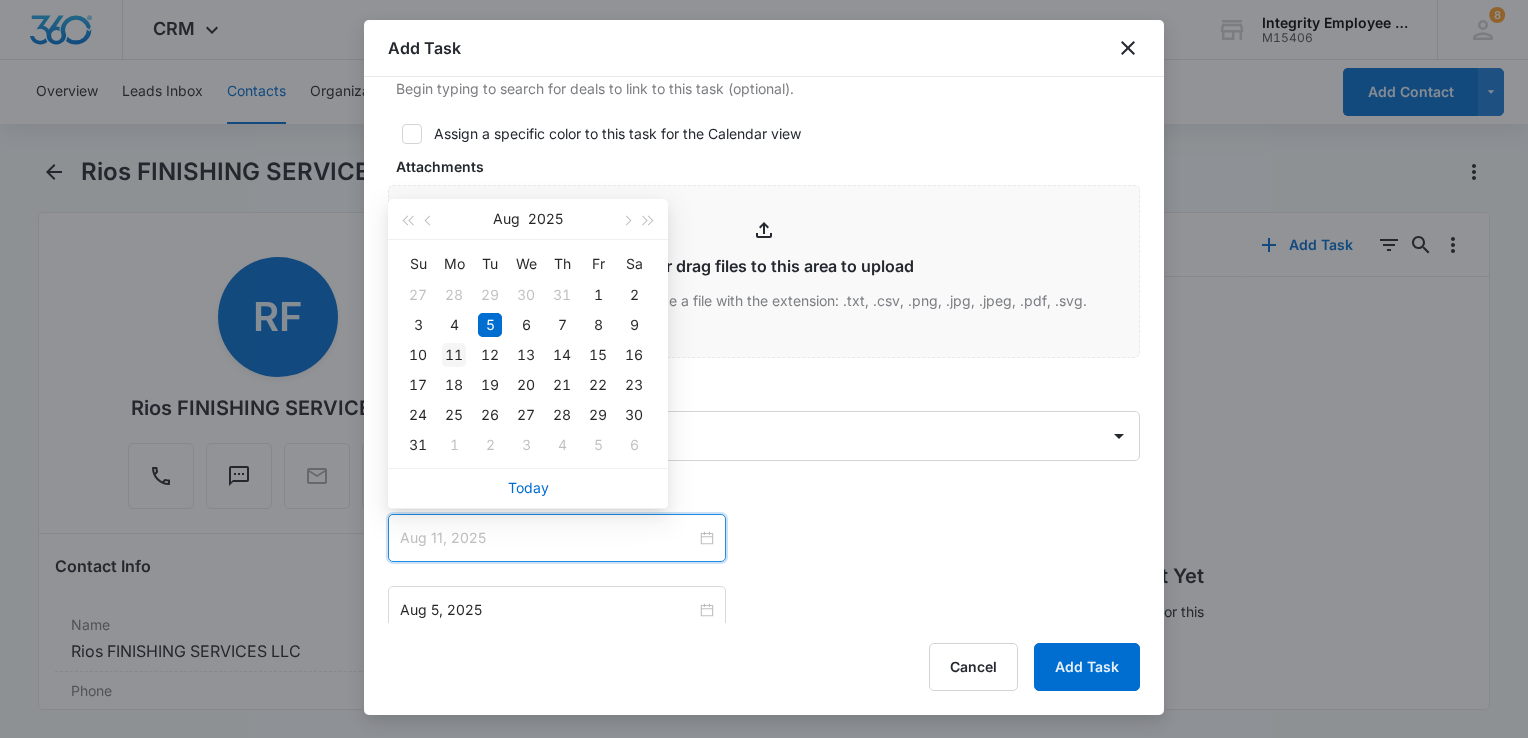 click on "11" at bounding box center [454, 355] 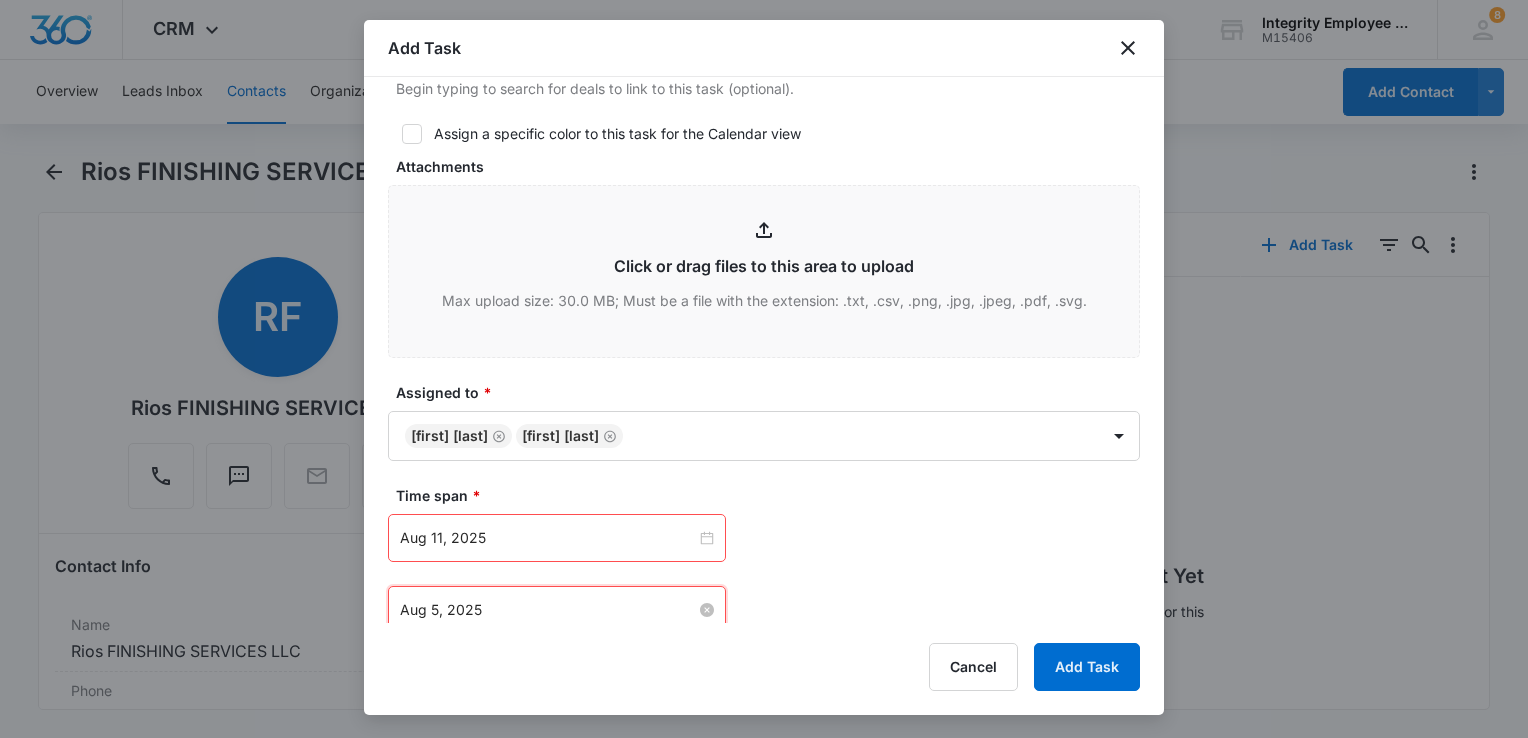 click on "Aug 5, 2025" at bounding box center (548, 610) 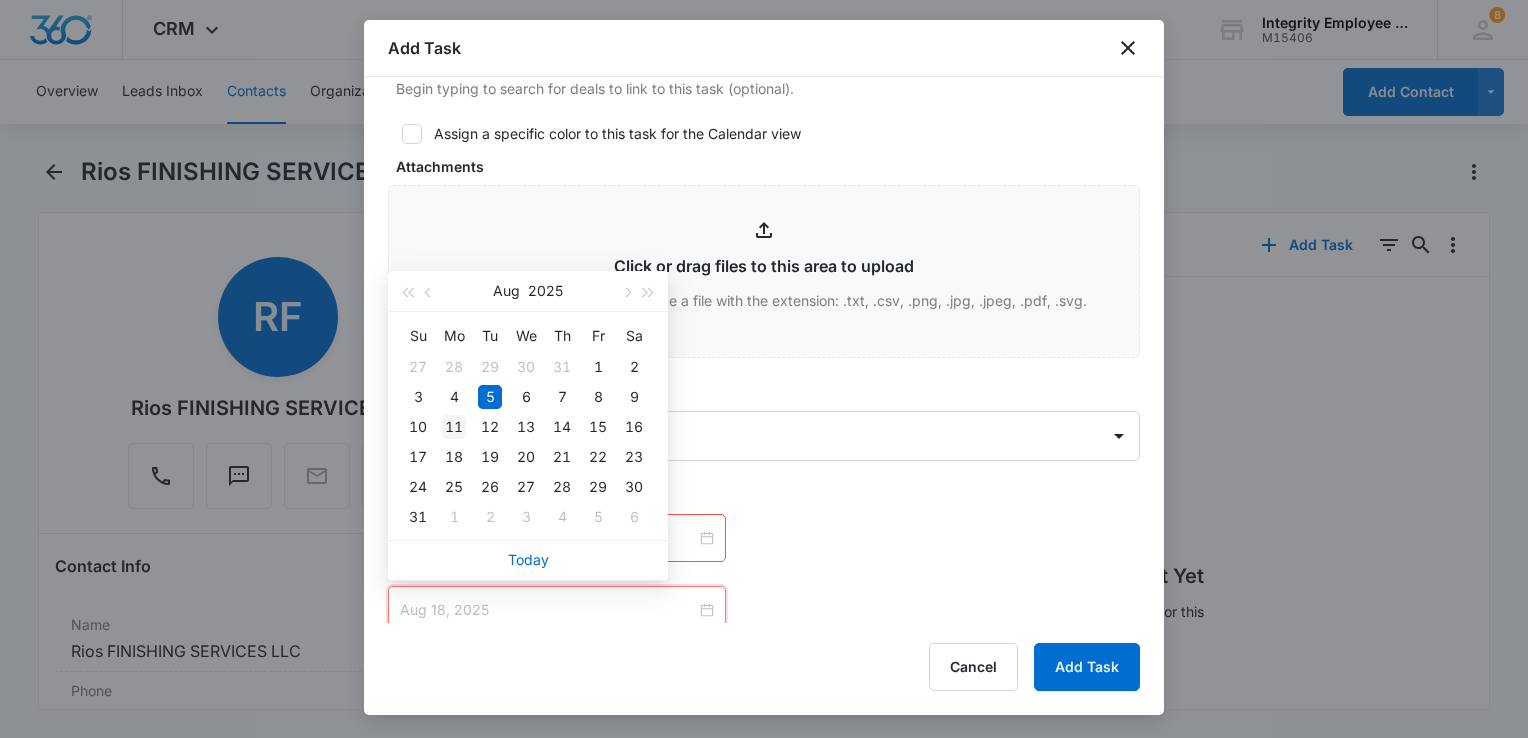 type on "Aug 11, 2025" 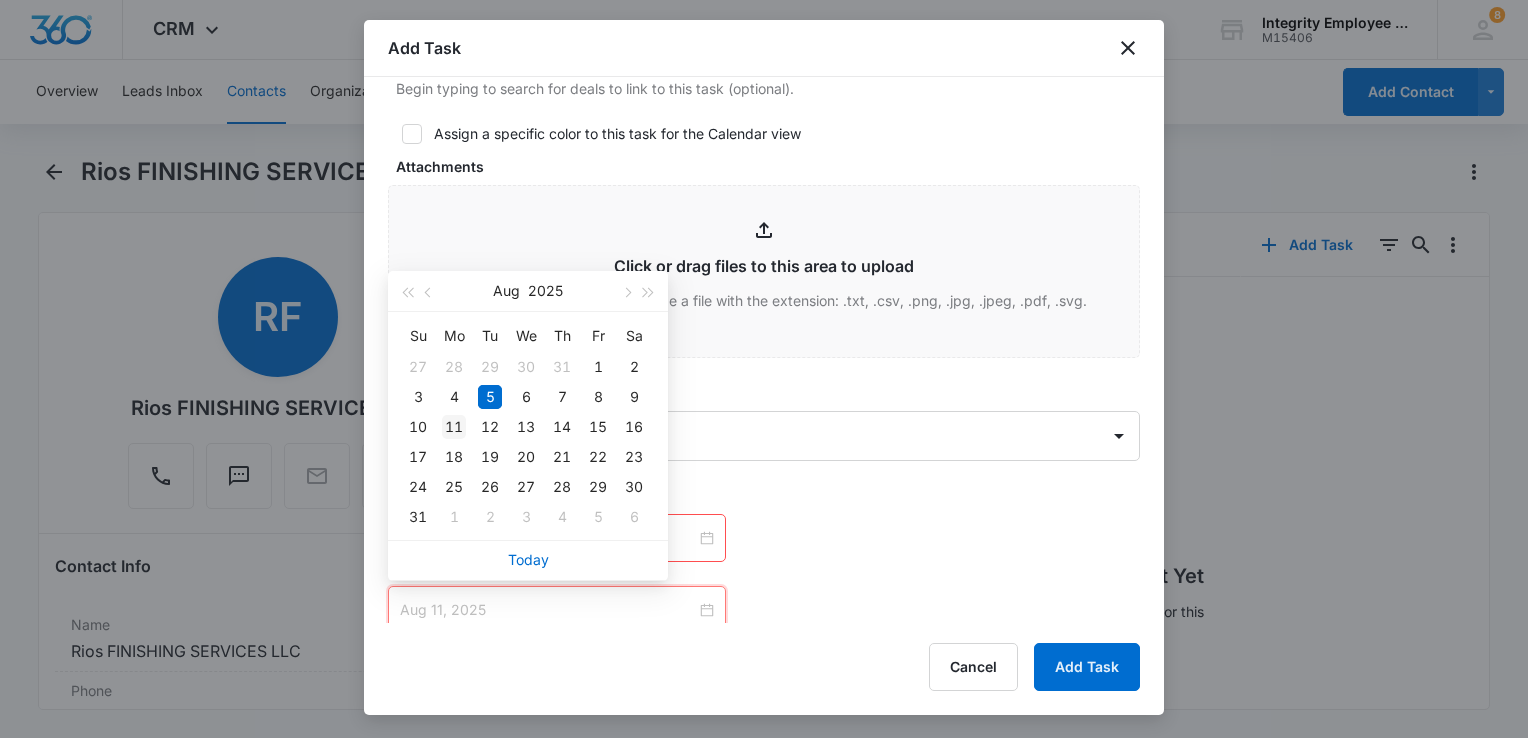 click on "11" at bounding box center (454, 427) 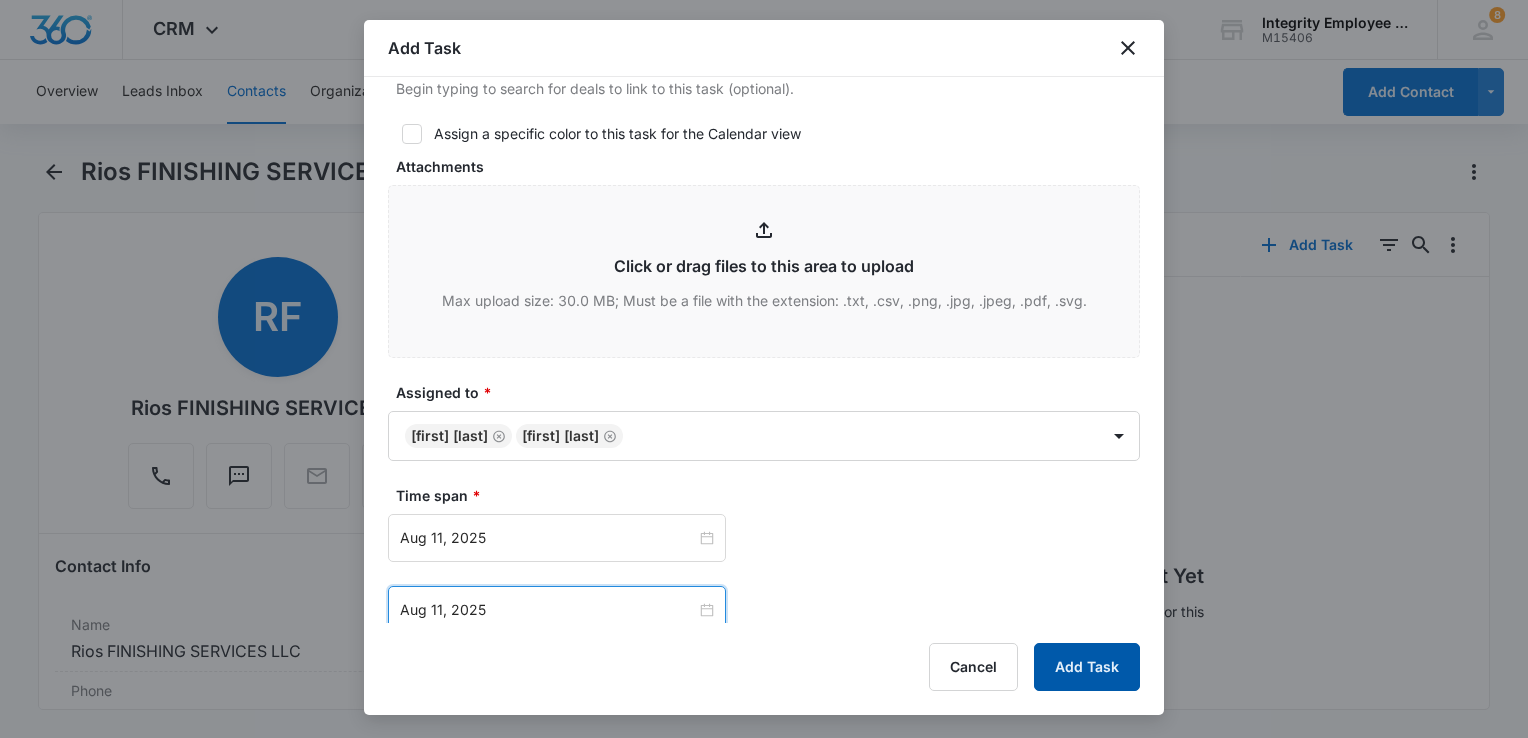 click on "Add Task" at bounding box center [1087, 667] 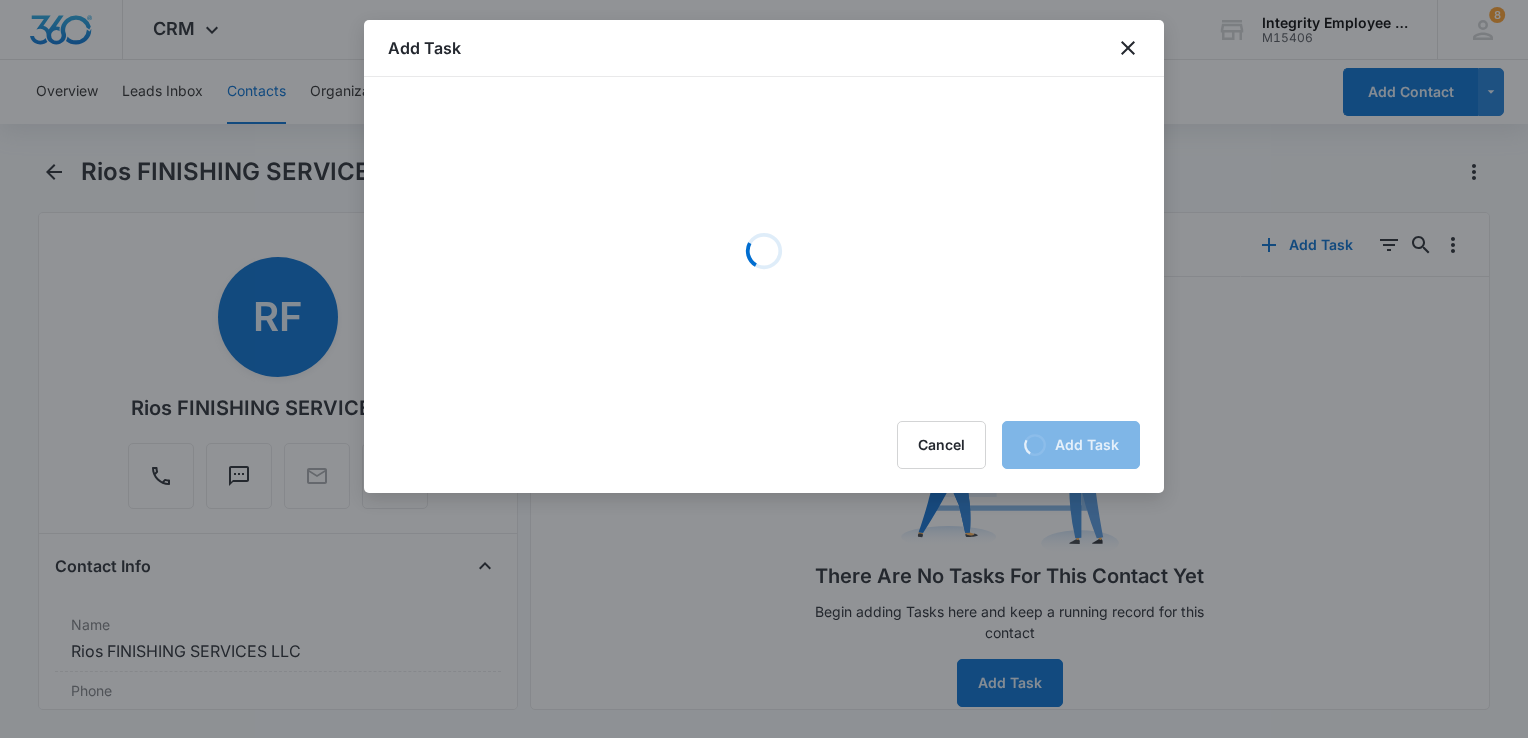 scroll, scrollTop: 0, scrollLeft: 0, axis: both 